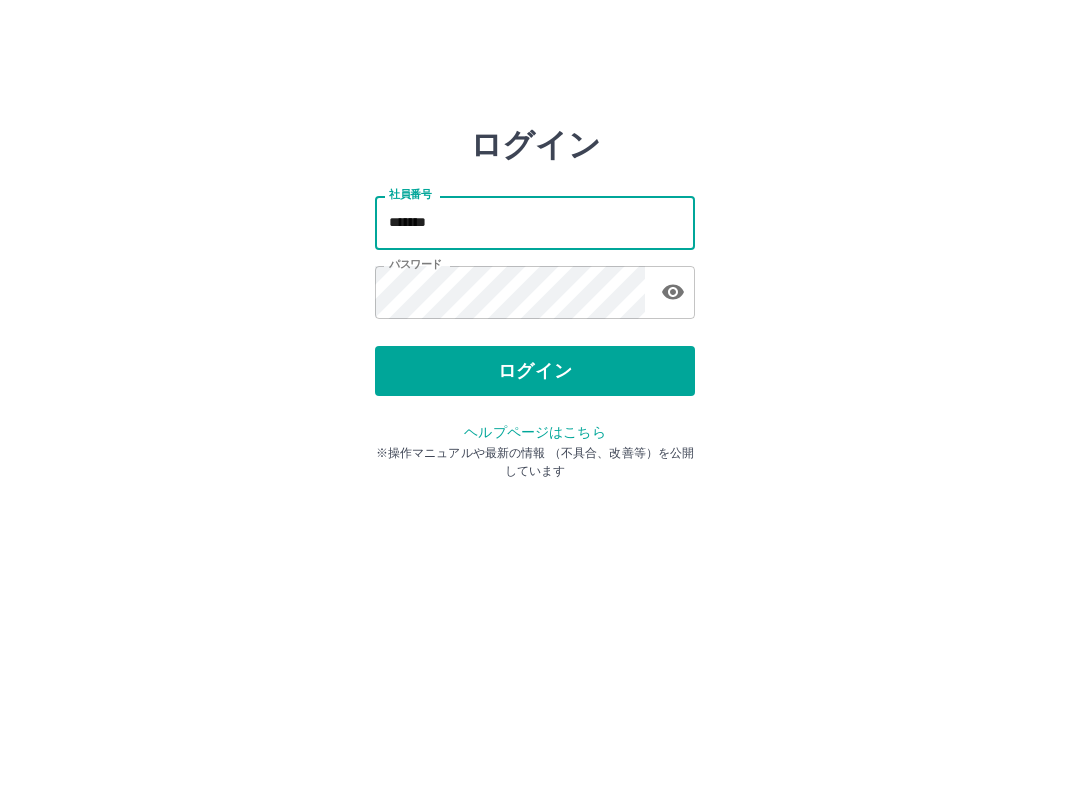 scroll, scrollTop: 0, scrollLeft: 0, axis: both 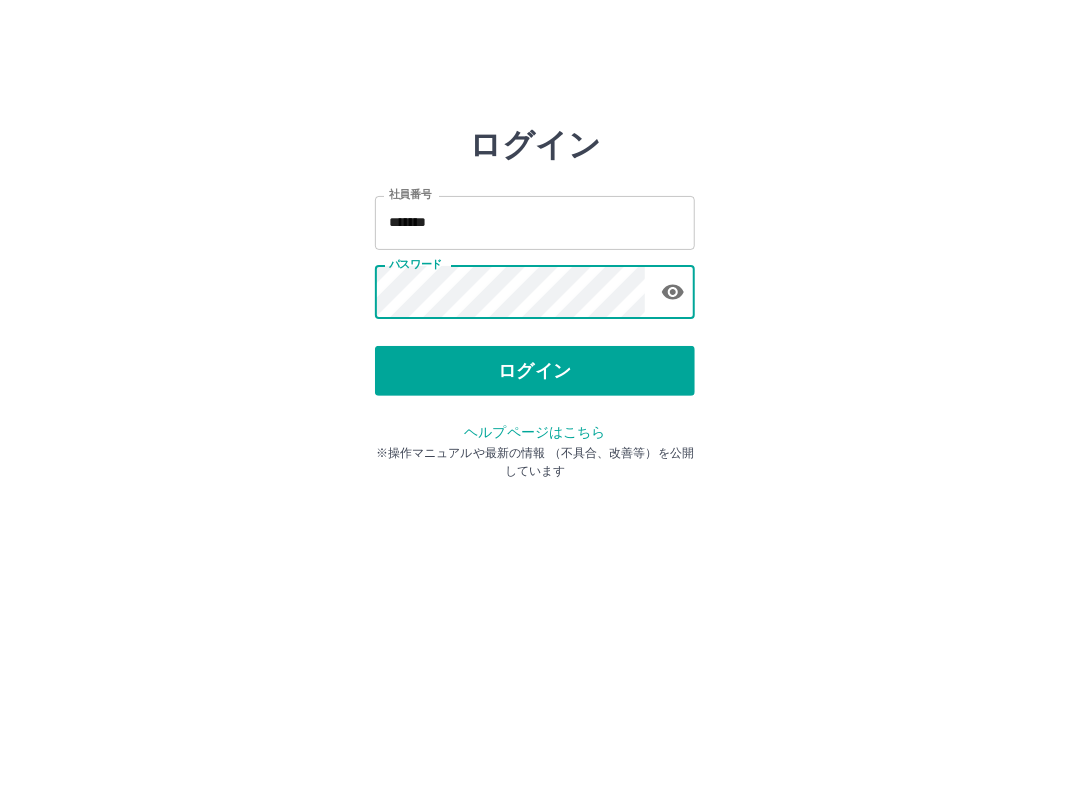 type on "*******" 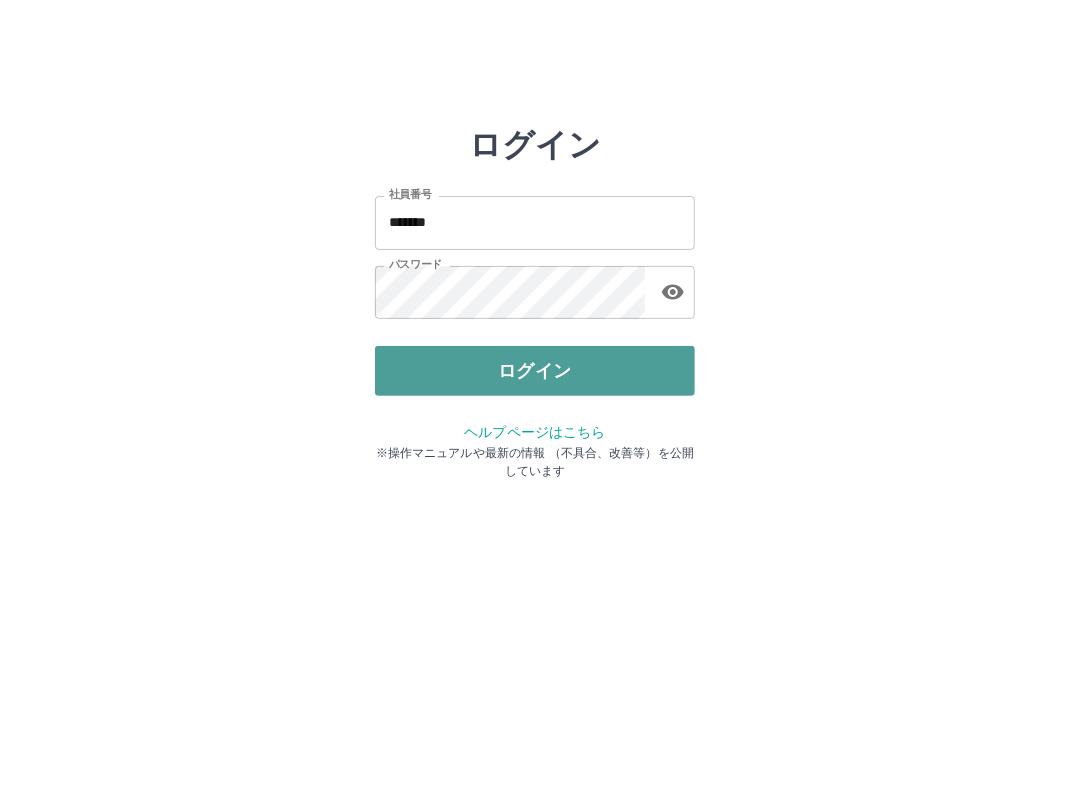 click on "ログイン" at bounding box center (535, 371) 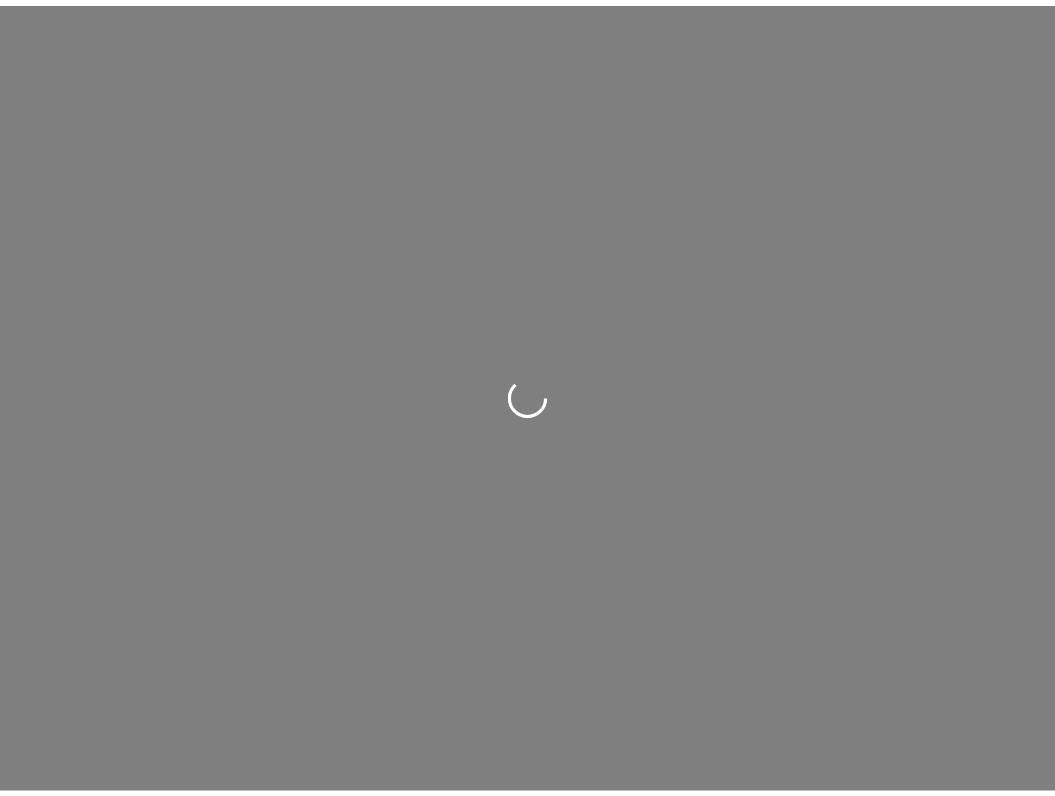 scroll, scrollTop: 0, scrollLeft: 0, axis: both 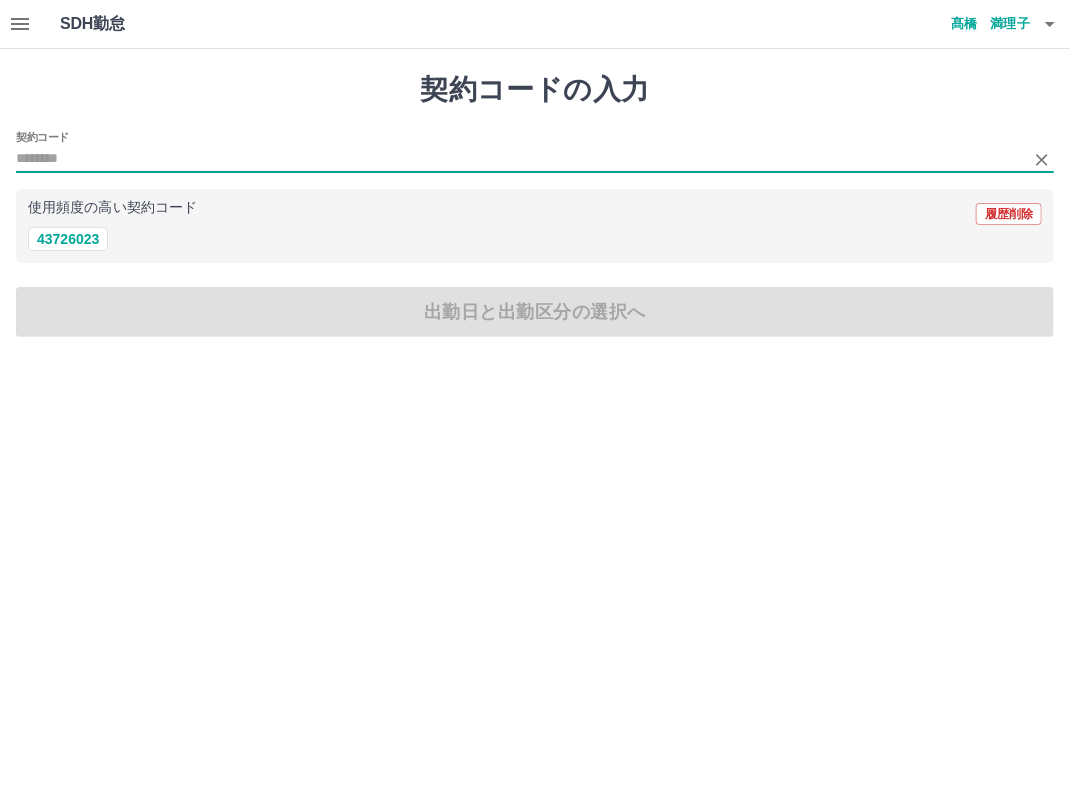 click on "契約コード" at bounding box center [520, 159] 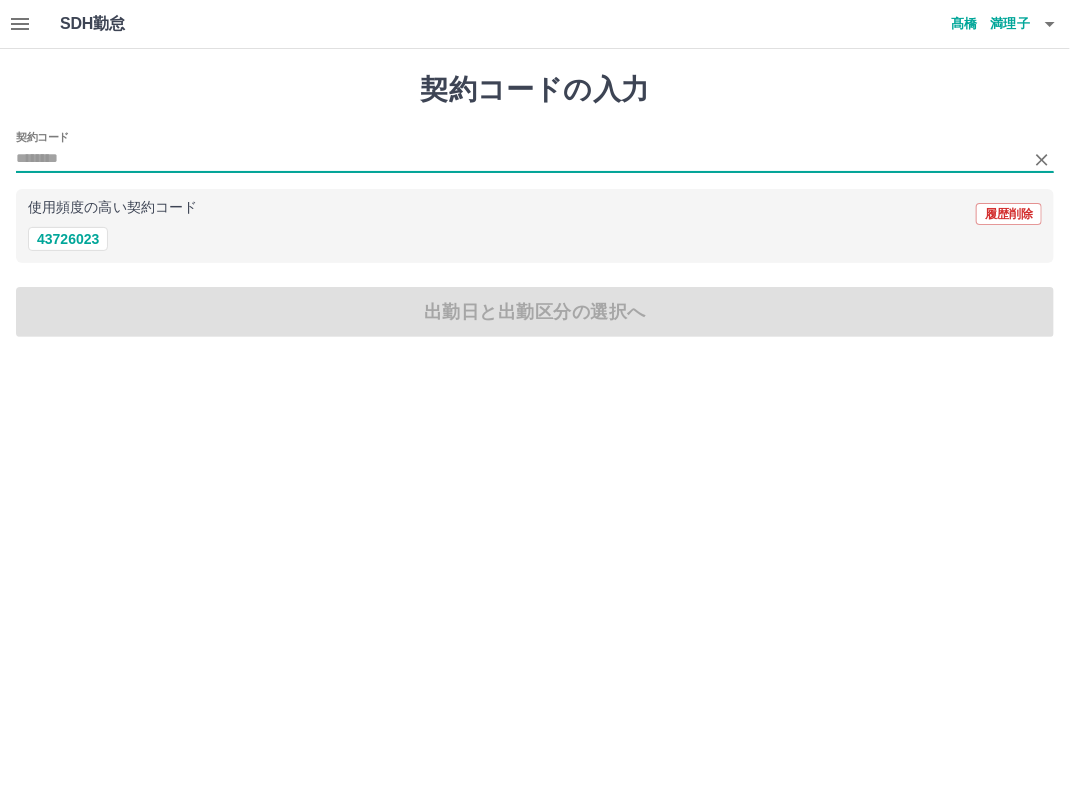 drag, startPoint x: 65, startPoint y: 160, endPoint x: 82, endPoint y: 227, distance: 69.12308 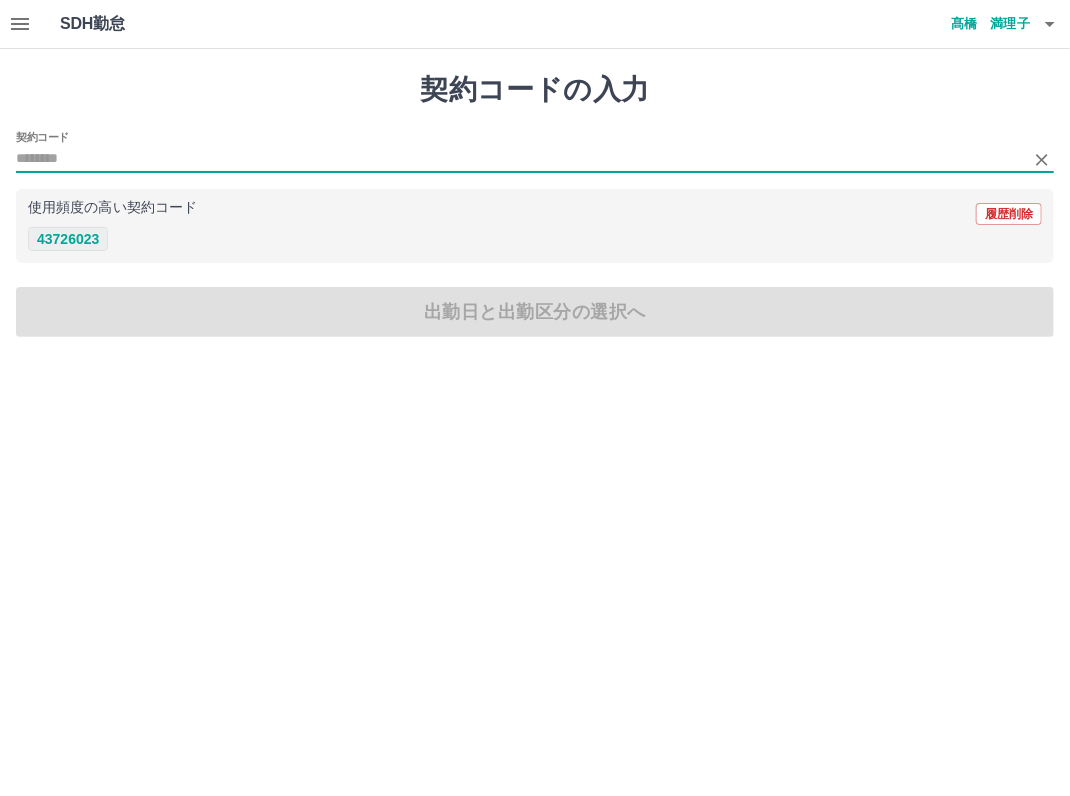 click on "43726023" at bounding box center [68, 239] 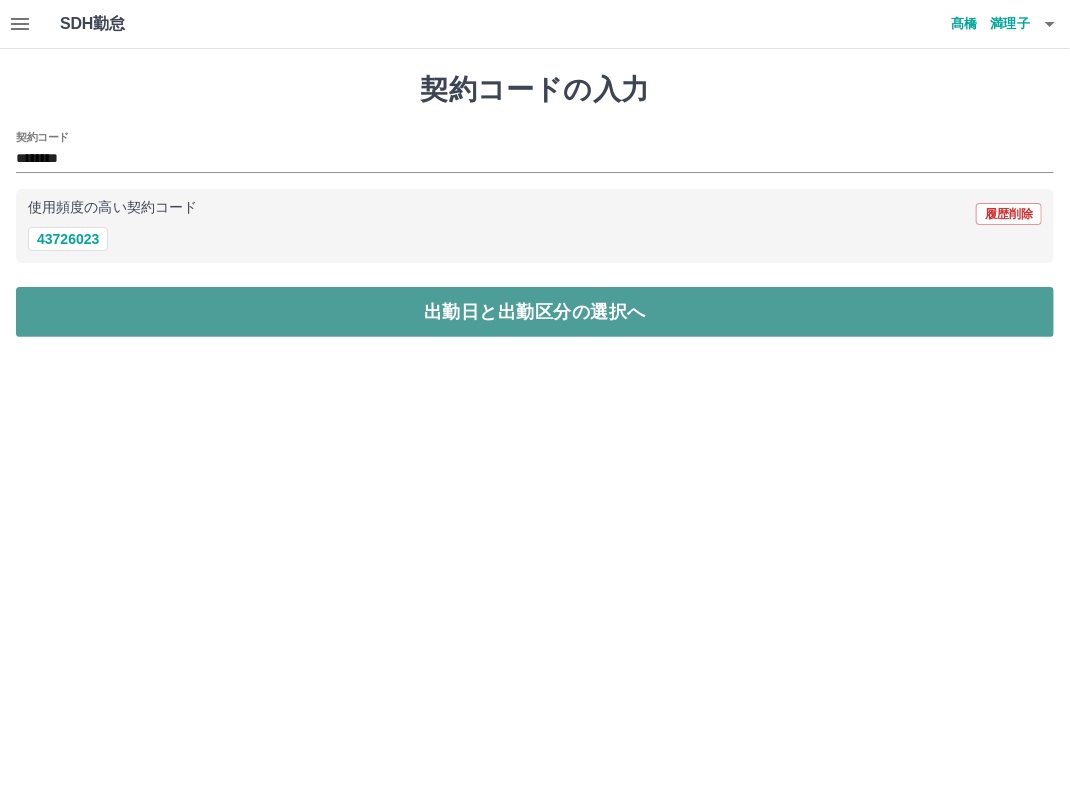 drag, startPoint x: 164, startPoint y: 297, endPoint x: 160, endPoint y: 311, distance: 14.56022 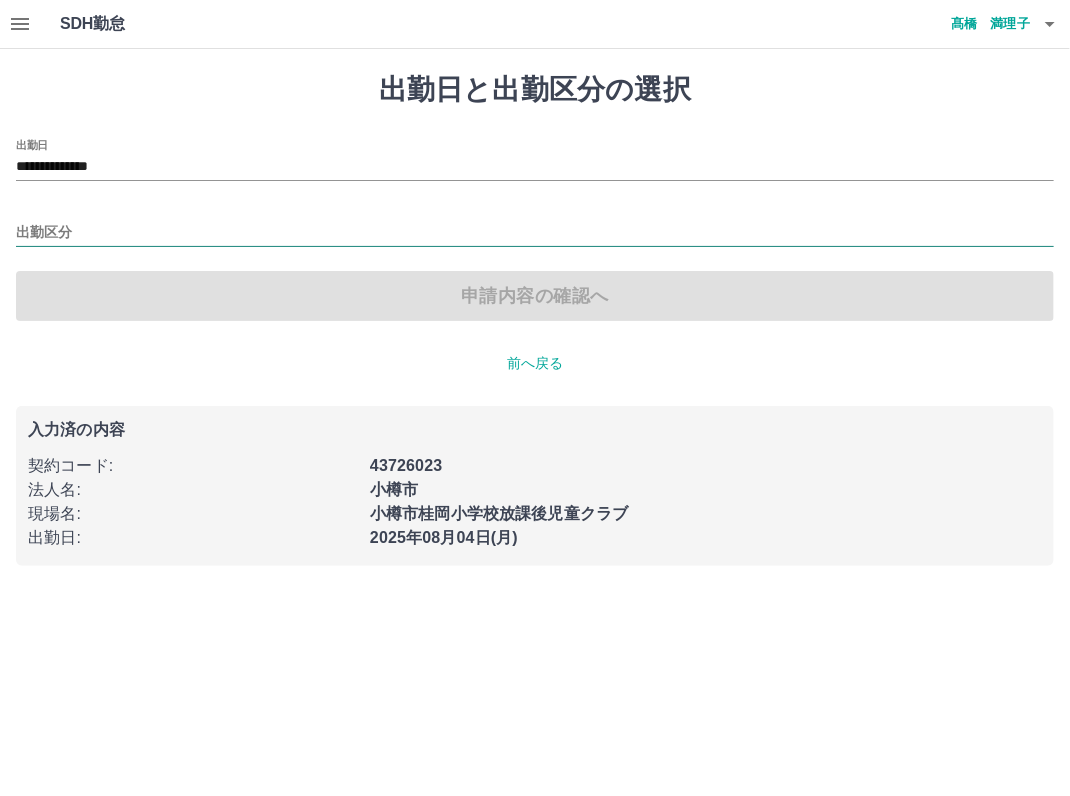 drag, startPoint x: 78, startPoint y: 232, endPoint x: 104, endPoint y: 241, distance: 27.513634 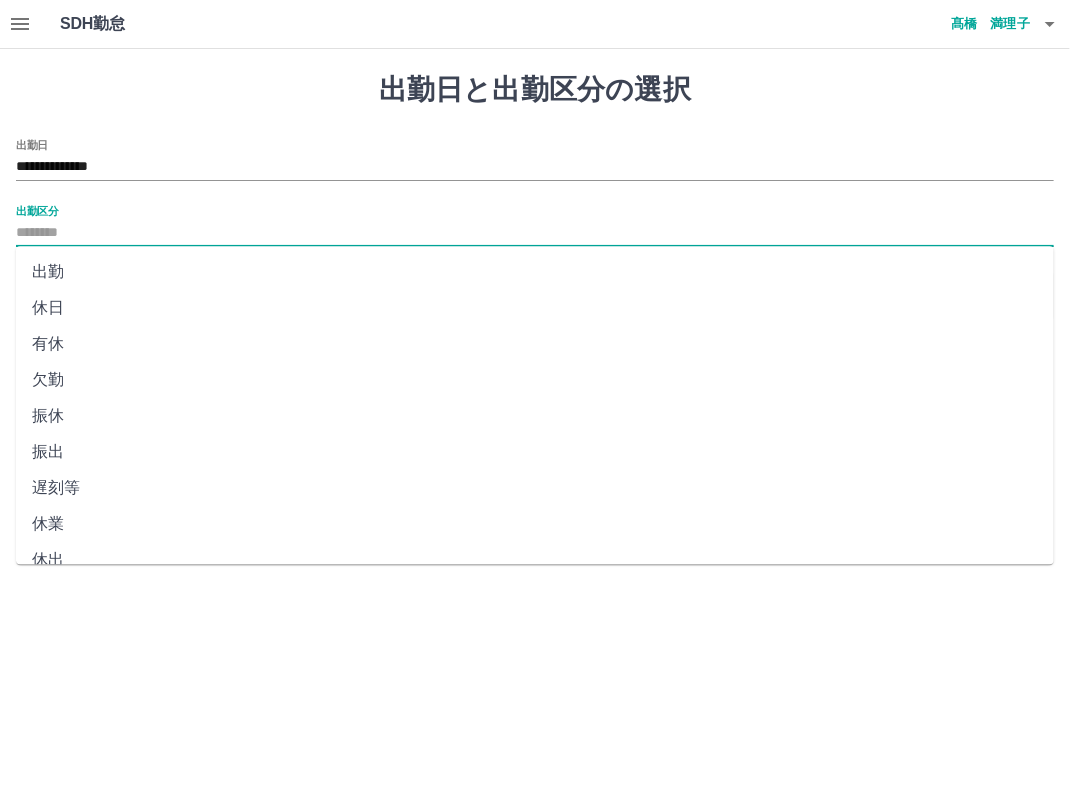 click on "出勤" at bounding box center [535, 272] 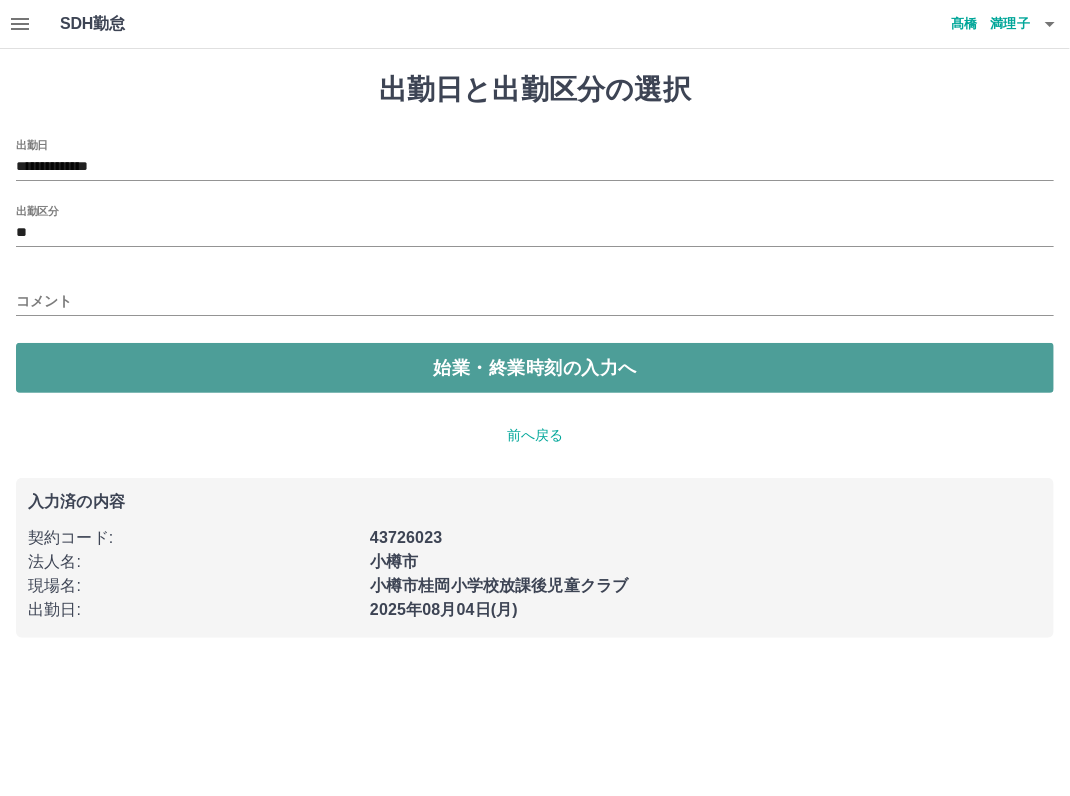 click on "始業・終業時刻の入力へ" at bounding box center [535, 368] 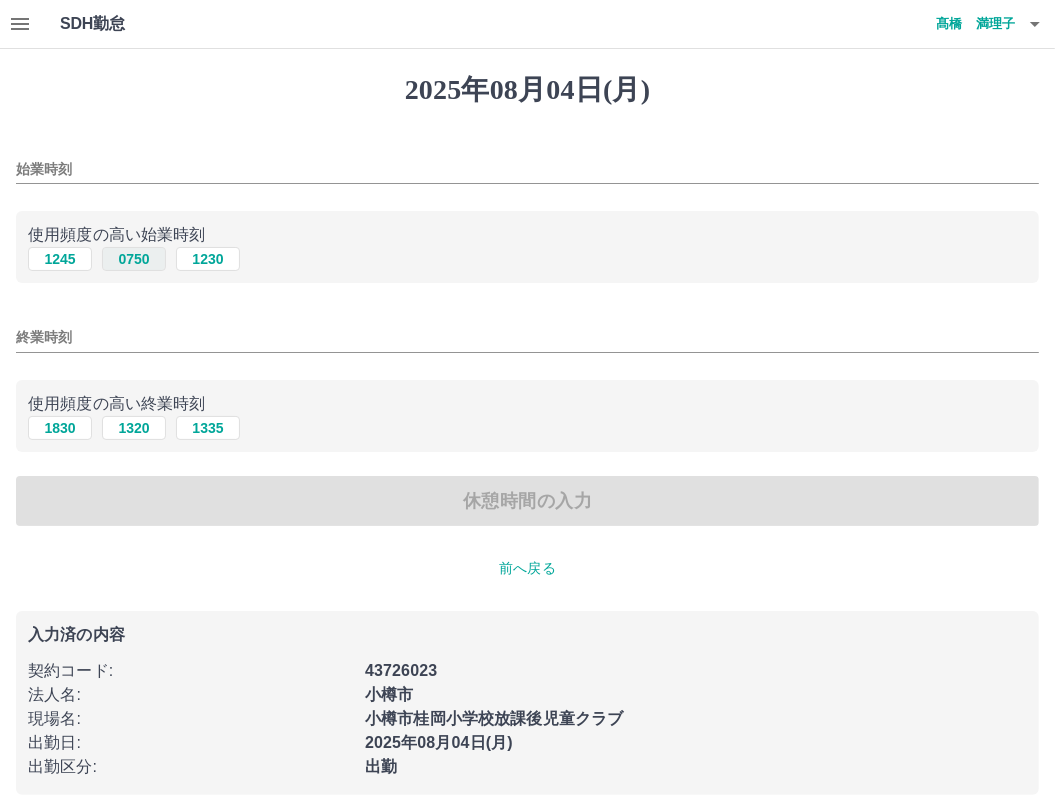 drag, startPoint x: 138, startPoint y: 261, endPoint x: 139, endPoint y: 271, distance: 10.049875 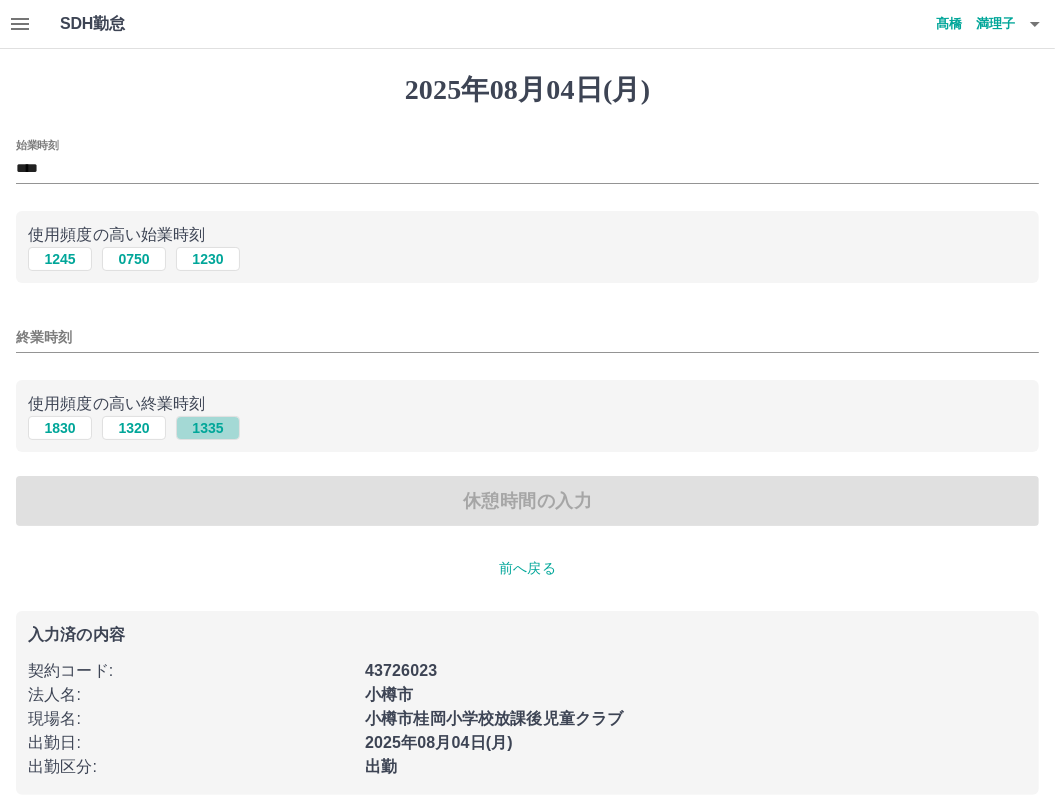 click on "1335" at bounding box center (208, 428) 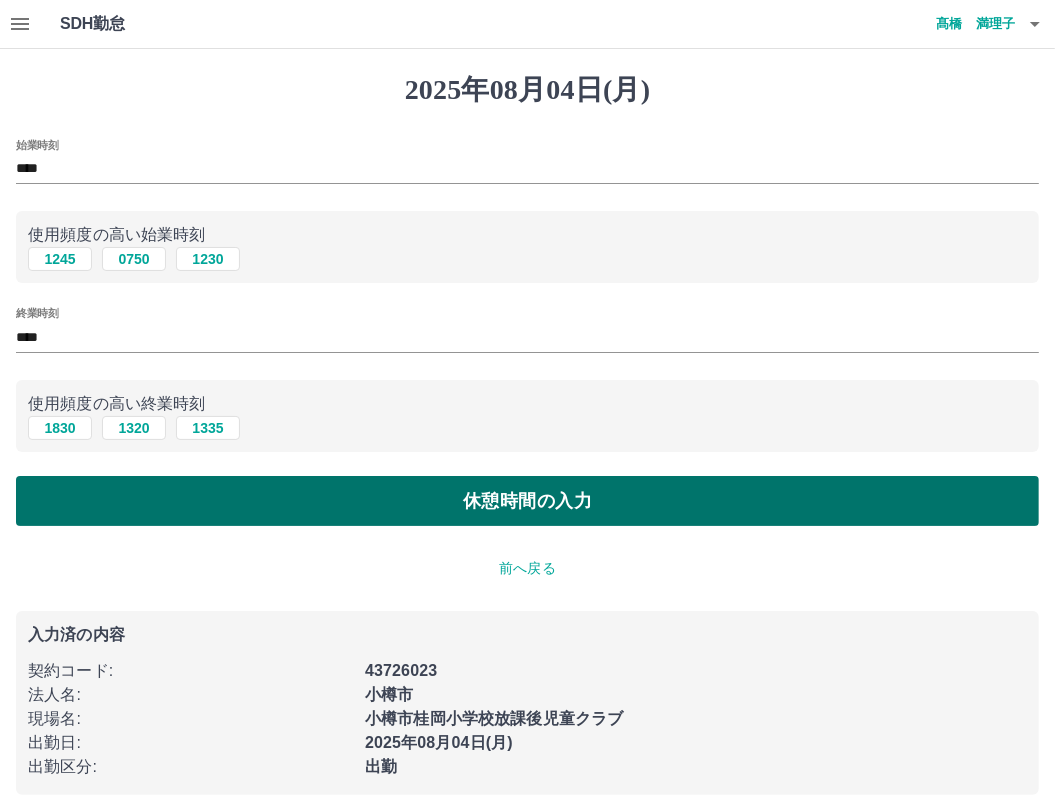 click on "休憩時間の入力" at bounding box center (527, 501) 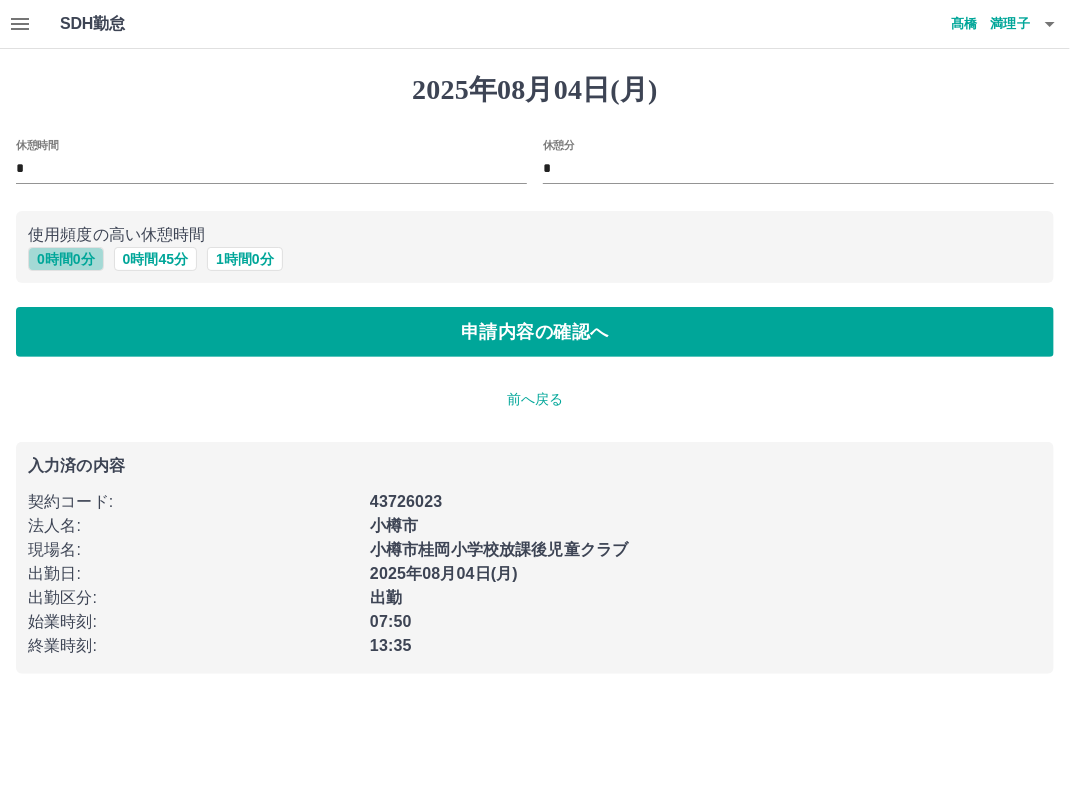 click on "0 時間 0 分" at bounding box center (66, 259) 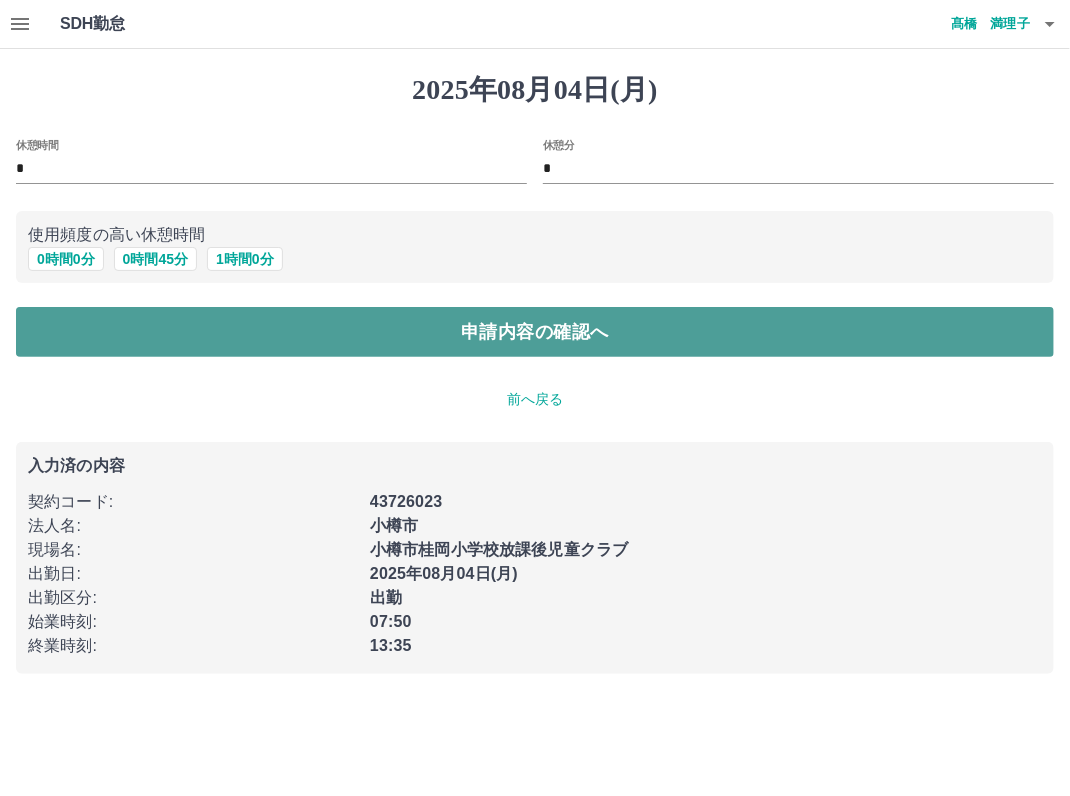 click on "申請内容の確認へ" at bounding box center (535, 332) 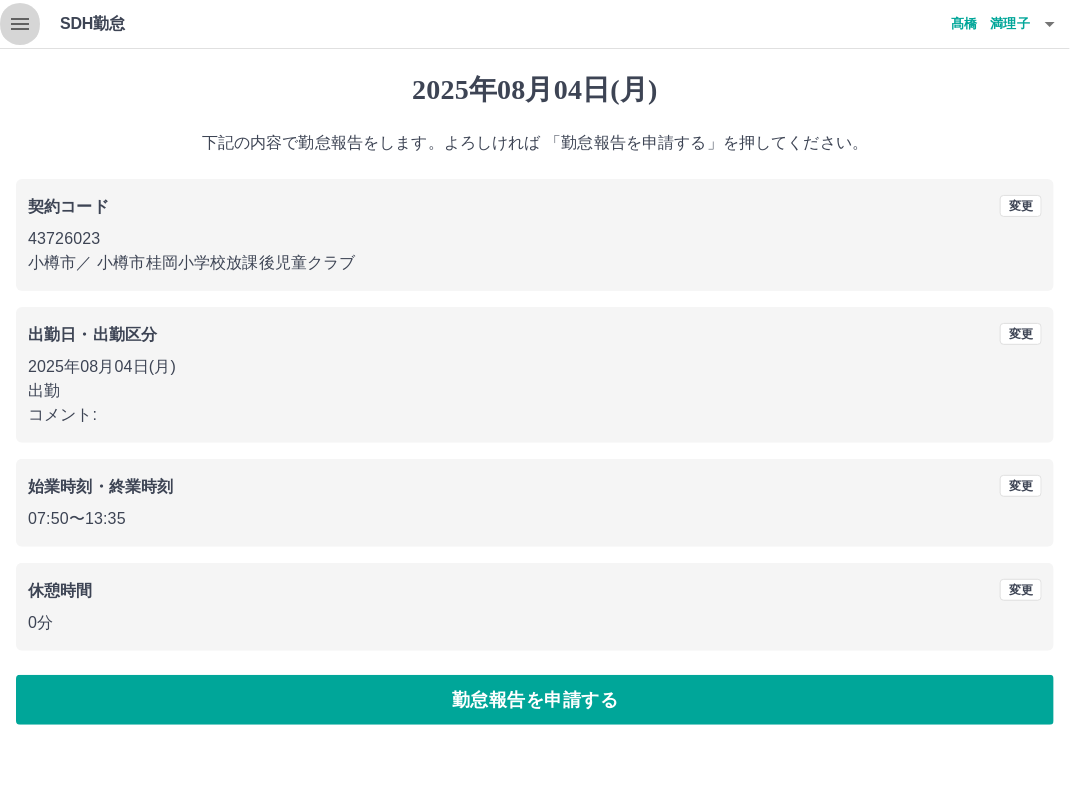 click 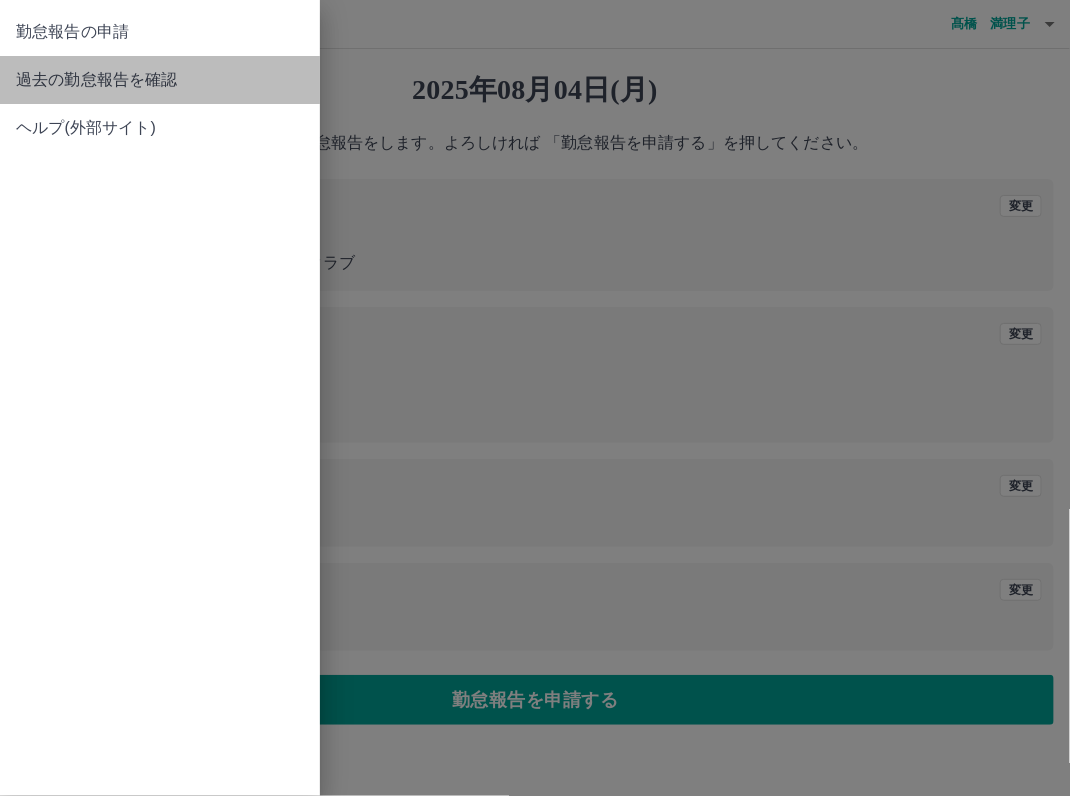 click on "過去の勤怠報告を確認" at bounding box center [160, 80] 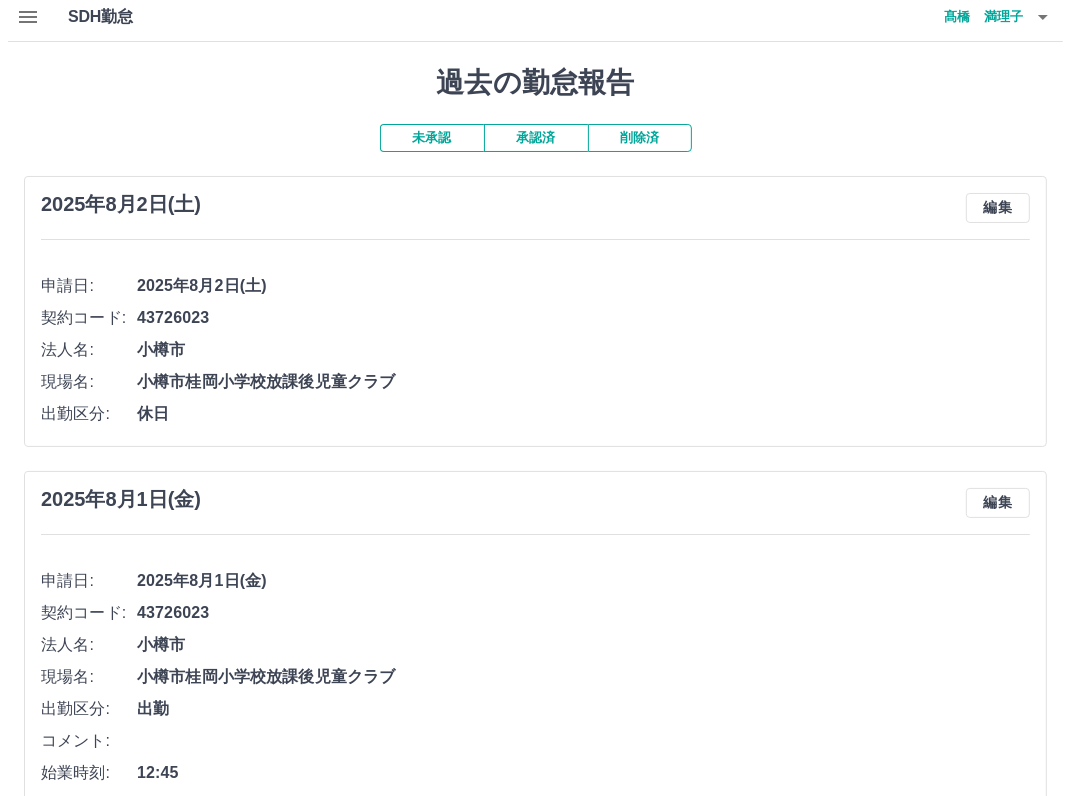 scroll, scrollTop: 0, scrollLeft: 0, axis: both 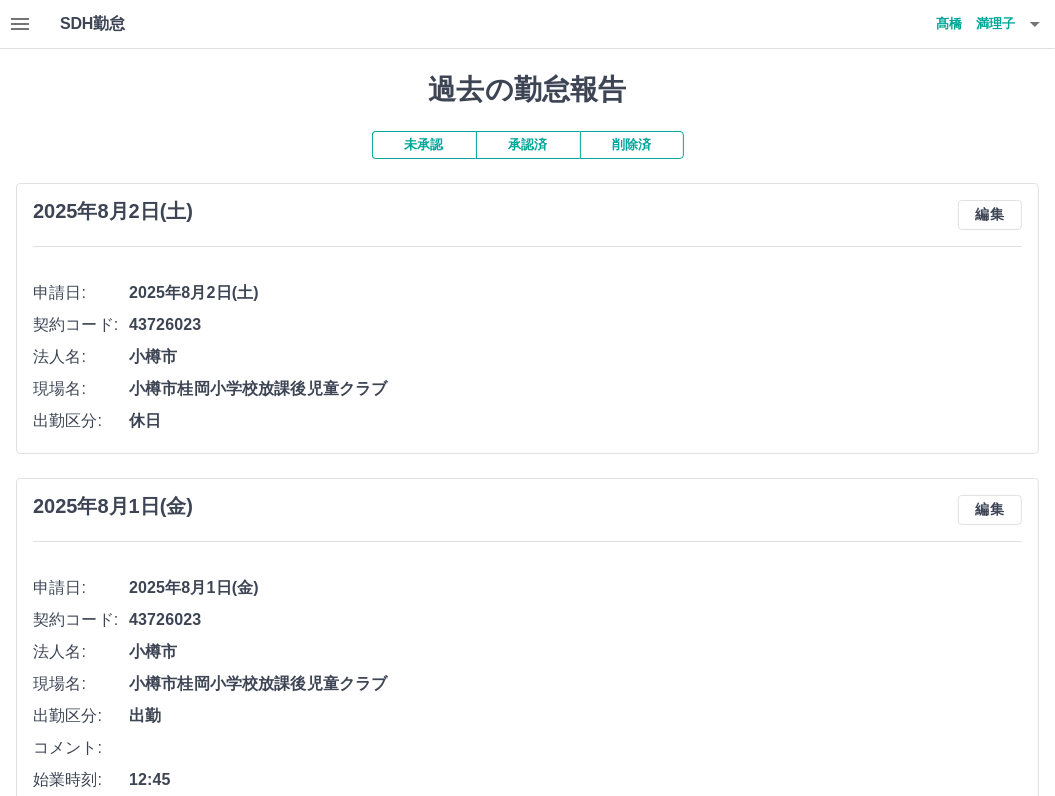 click on "承認済" at bounding box center (528, 145) 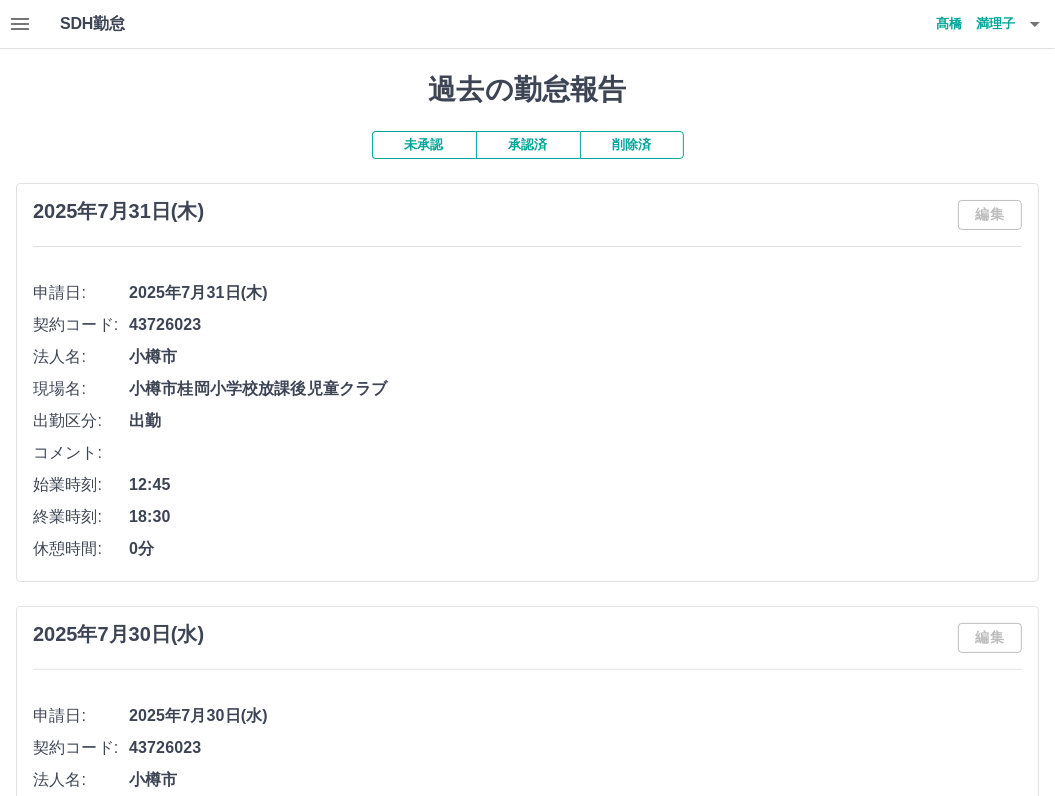 click on "未承認" at bounding box center (424, 145) 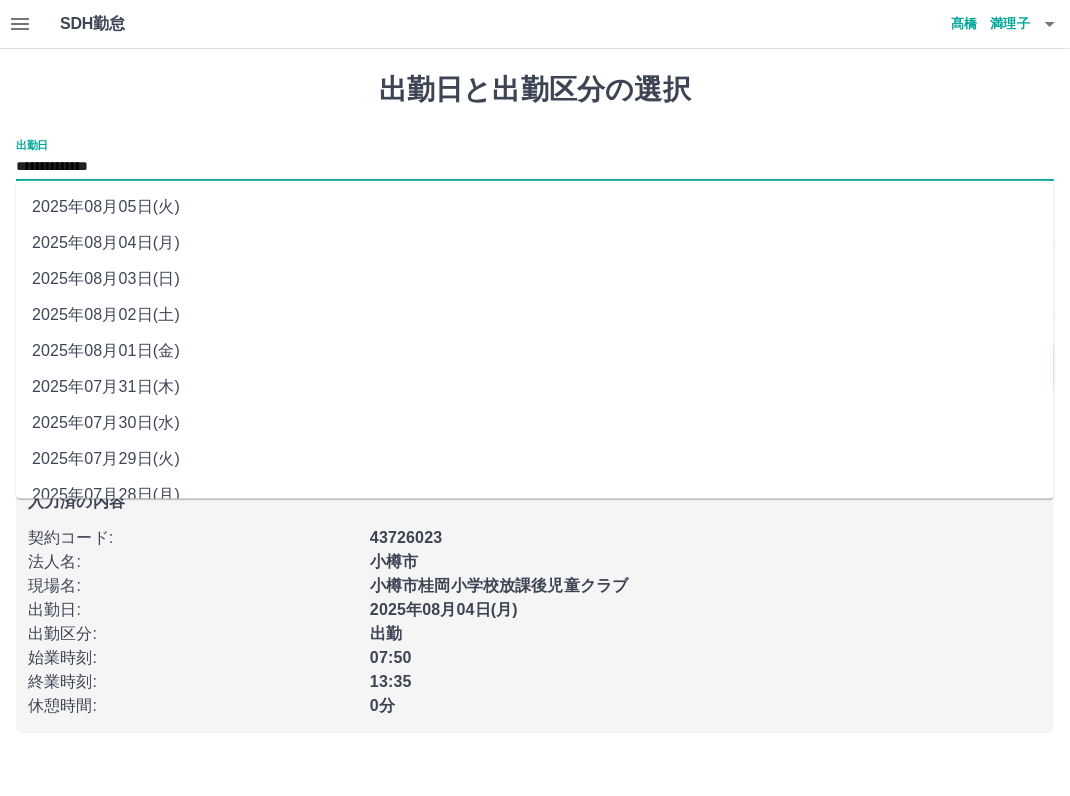 click on "**********" at bounding box center (535, 167) 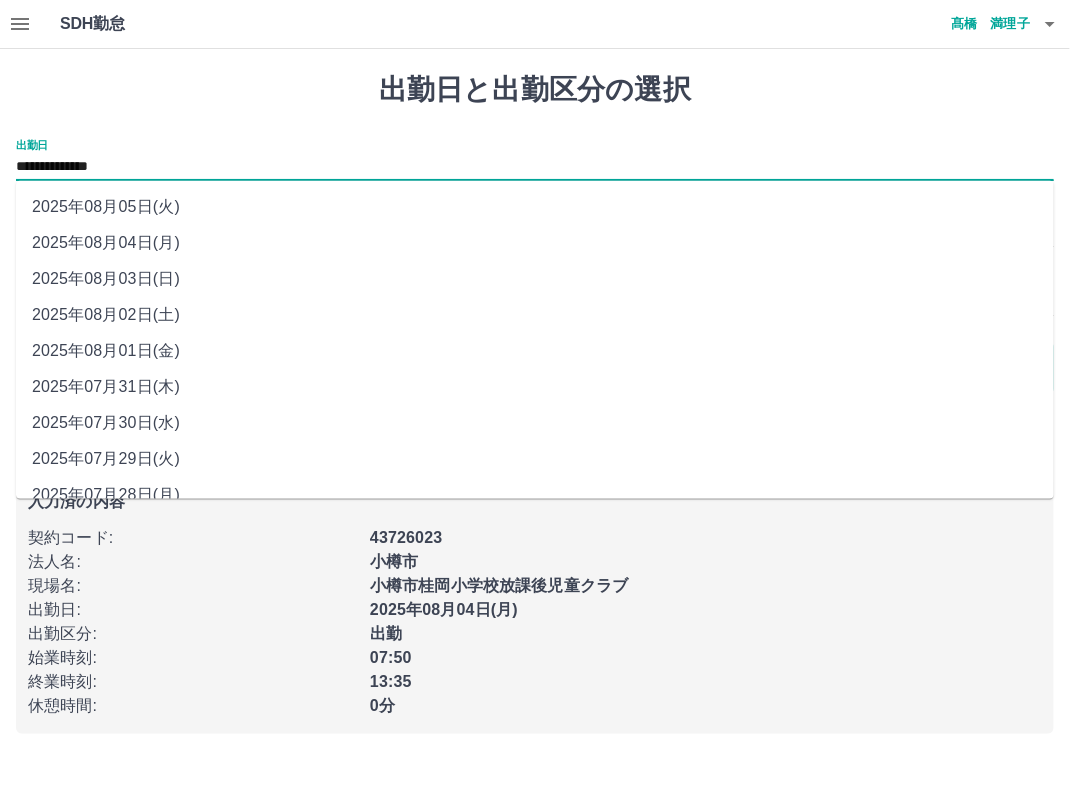 click on "2025年08月03日(日)" at bounding box center (535, 279) 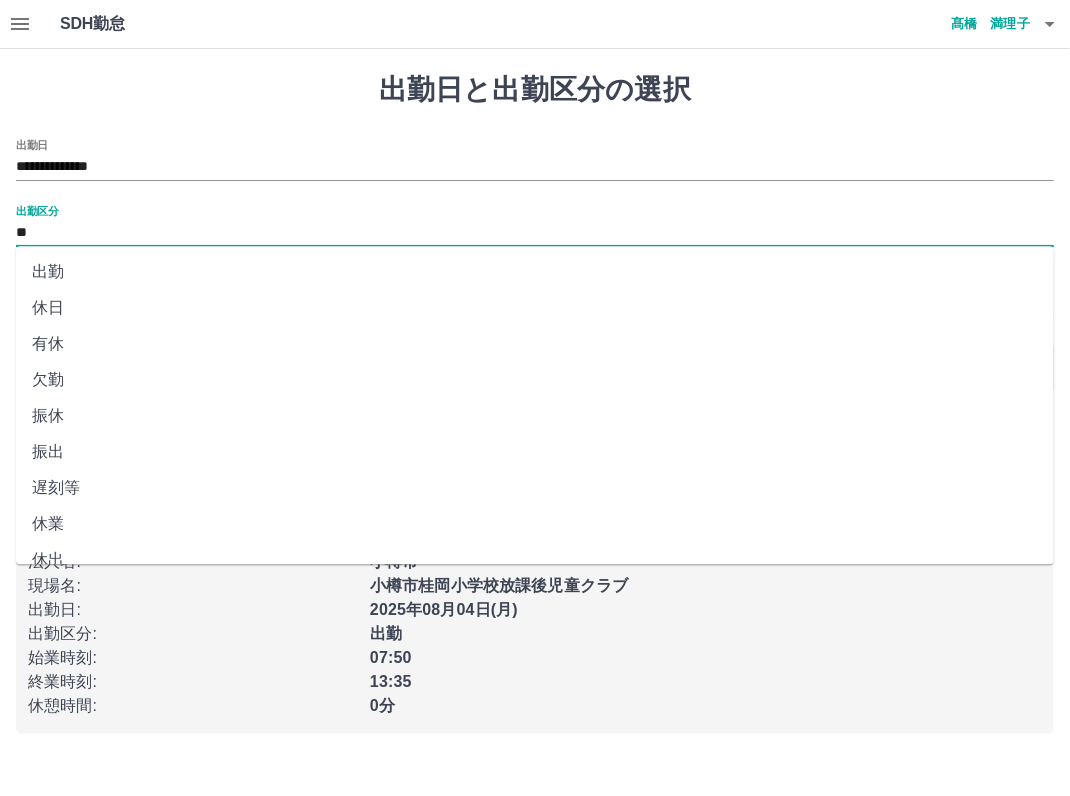 click on "**" at bounding box center (535, 233) 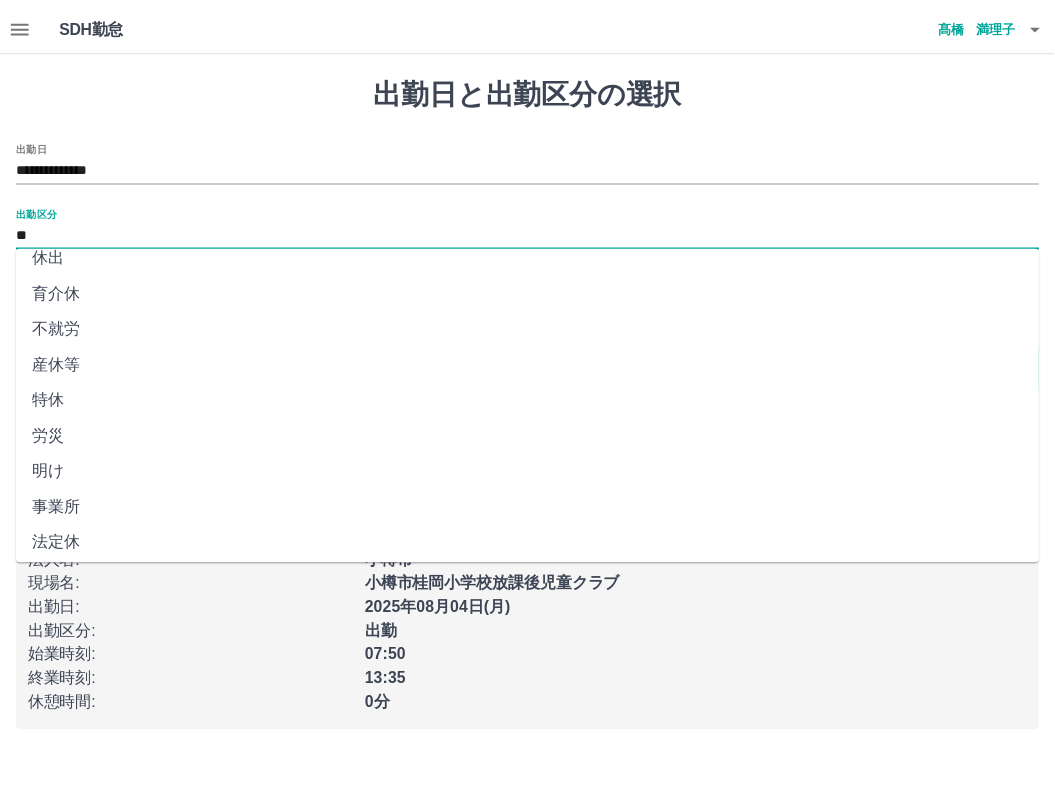 scroll, scrollTop: 345, scrollLeft: 0, axis: vertical 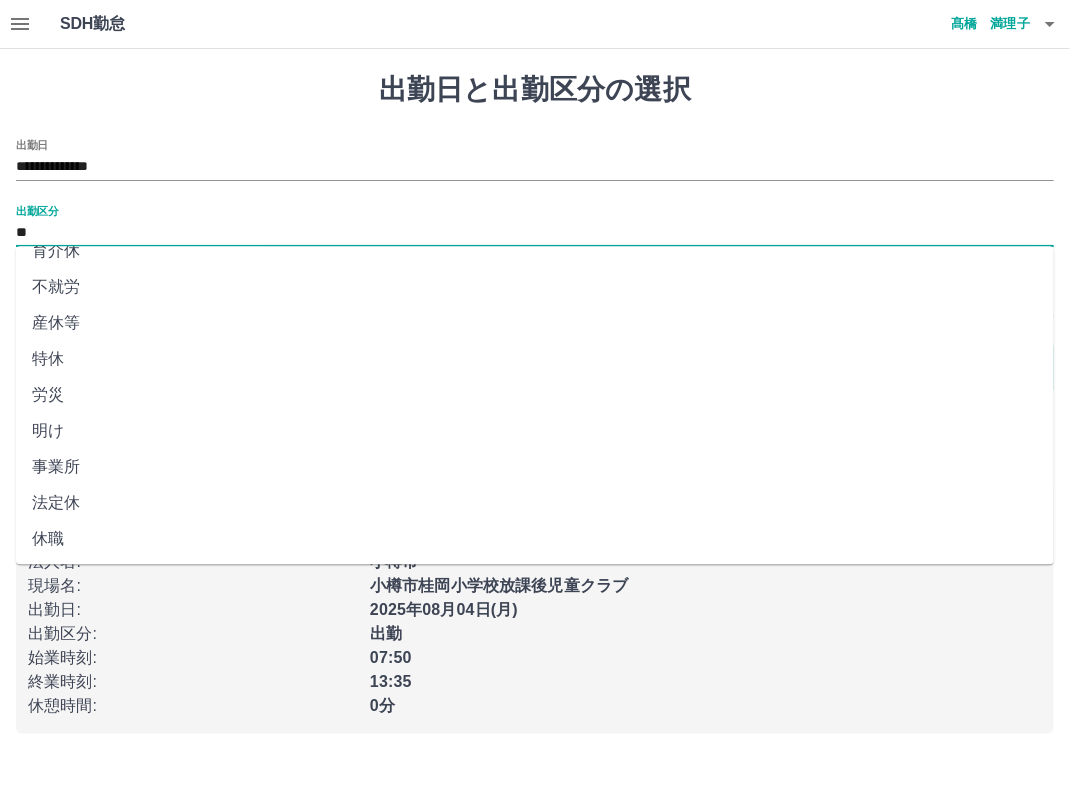 click on "法定休" at bounding box center [535, 503] 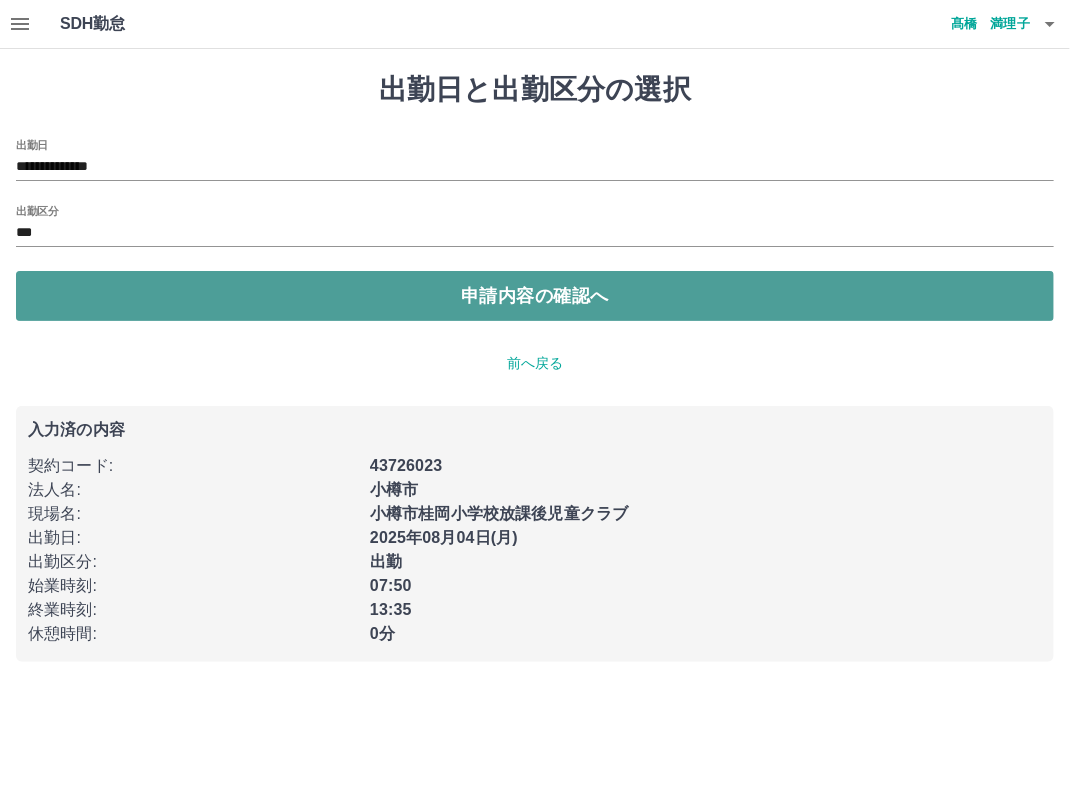 click on "申請内容の確認へ" at bounding box center (535, 296) 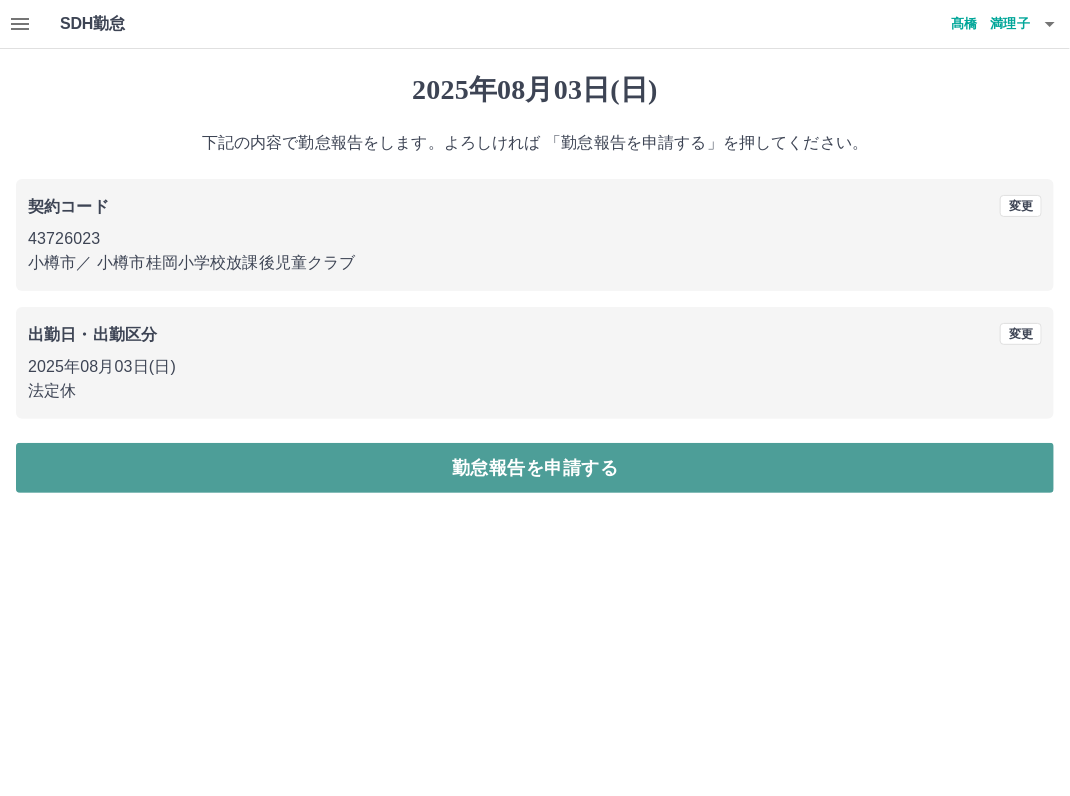 click on "勤怠報告を申請する" at bounding box center (535, 468) 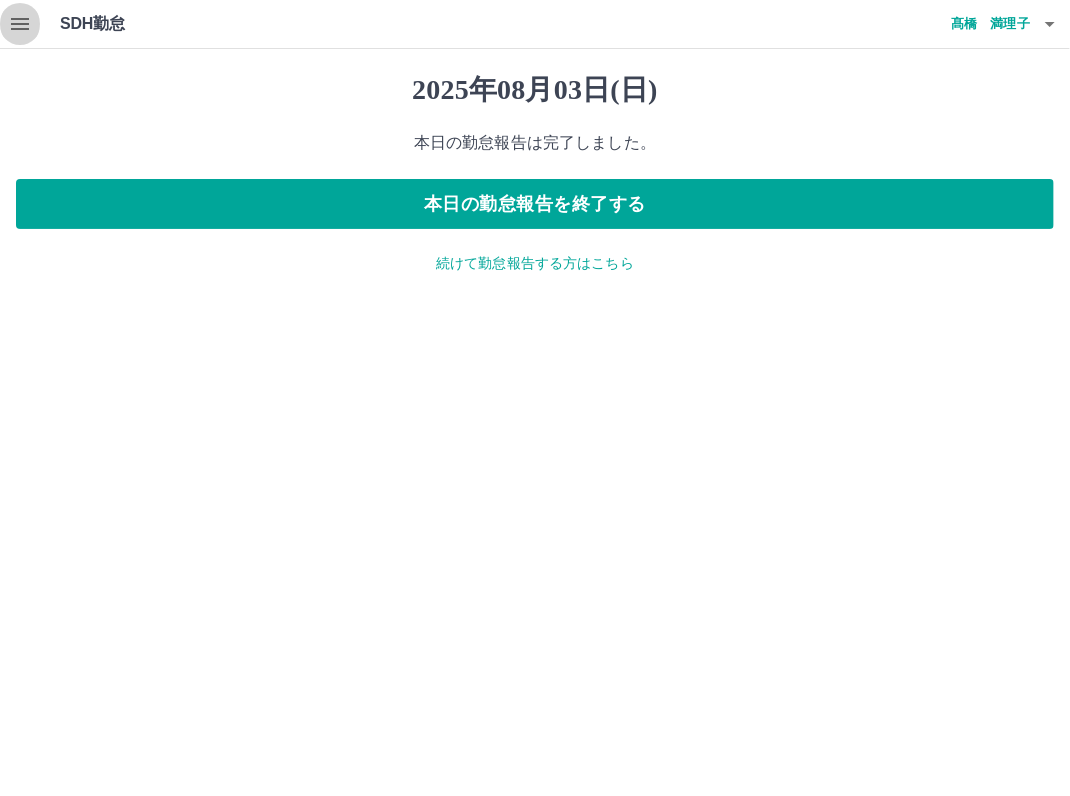 click 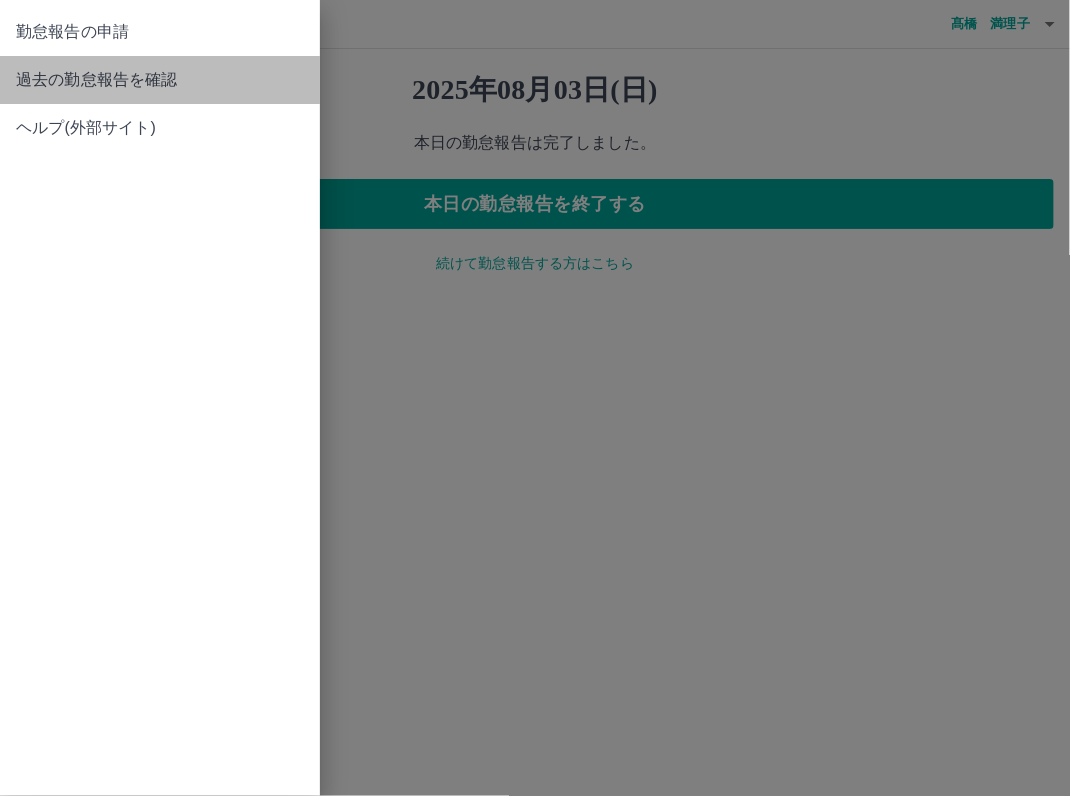 click on "過去の勤怠報告を確認" at bounding box center [160, 80] 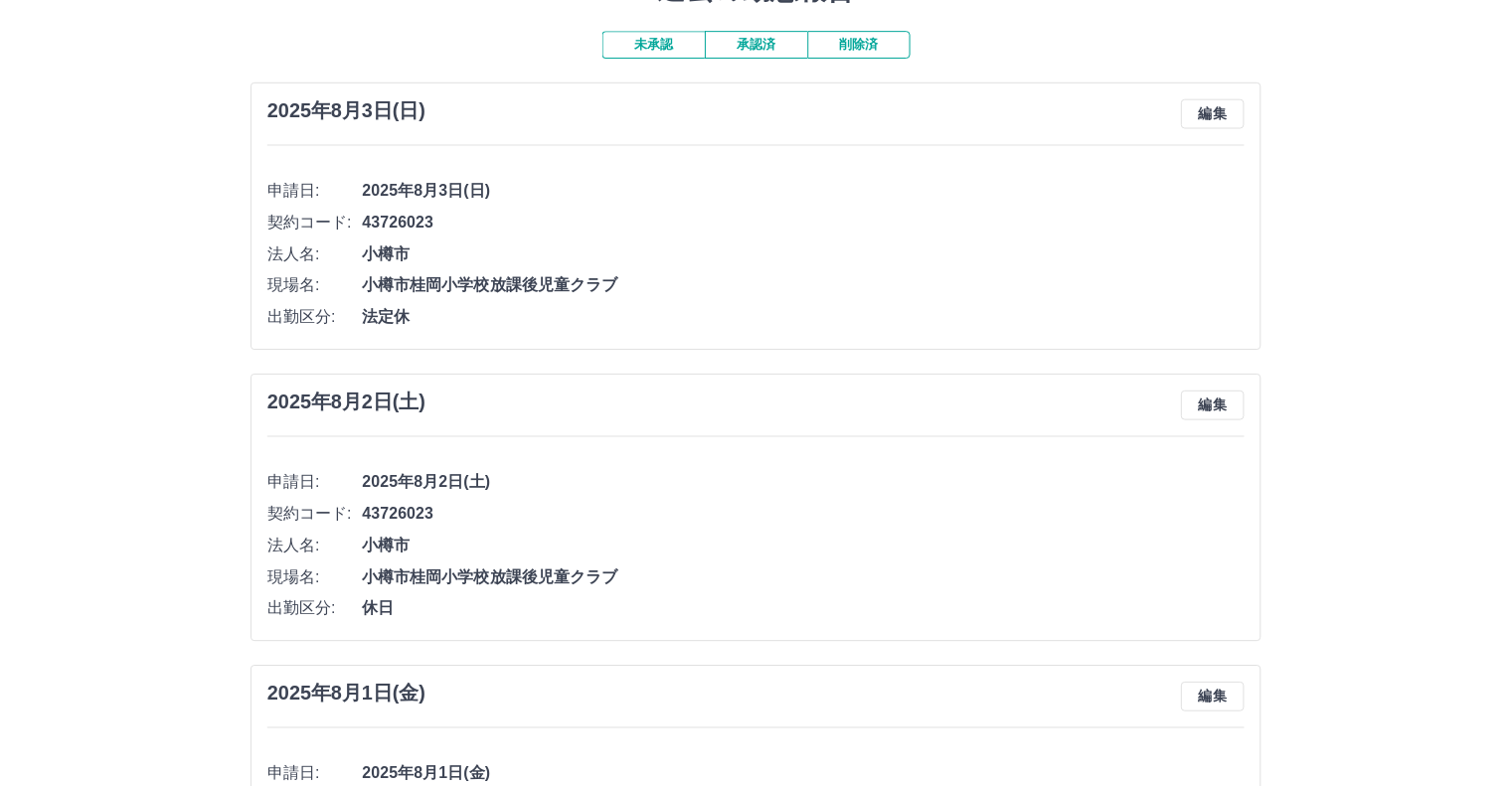 scroll, scrollTop: 0, scrollLeft: 0, axis: both 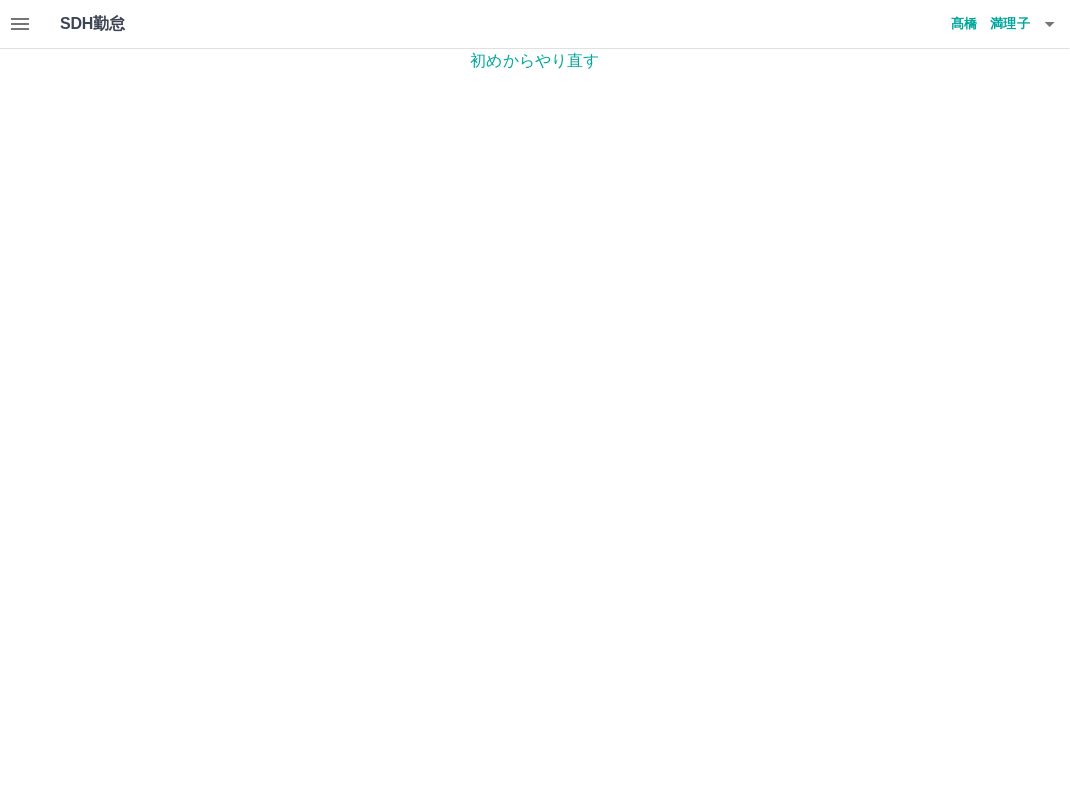click on "初めからやり直す" at bounding box center (535, 61) 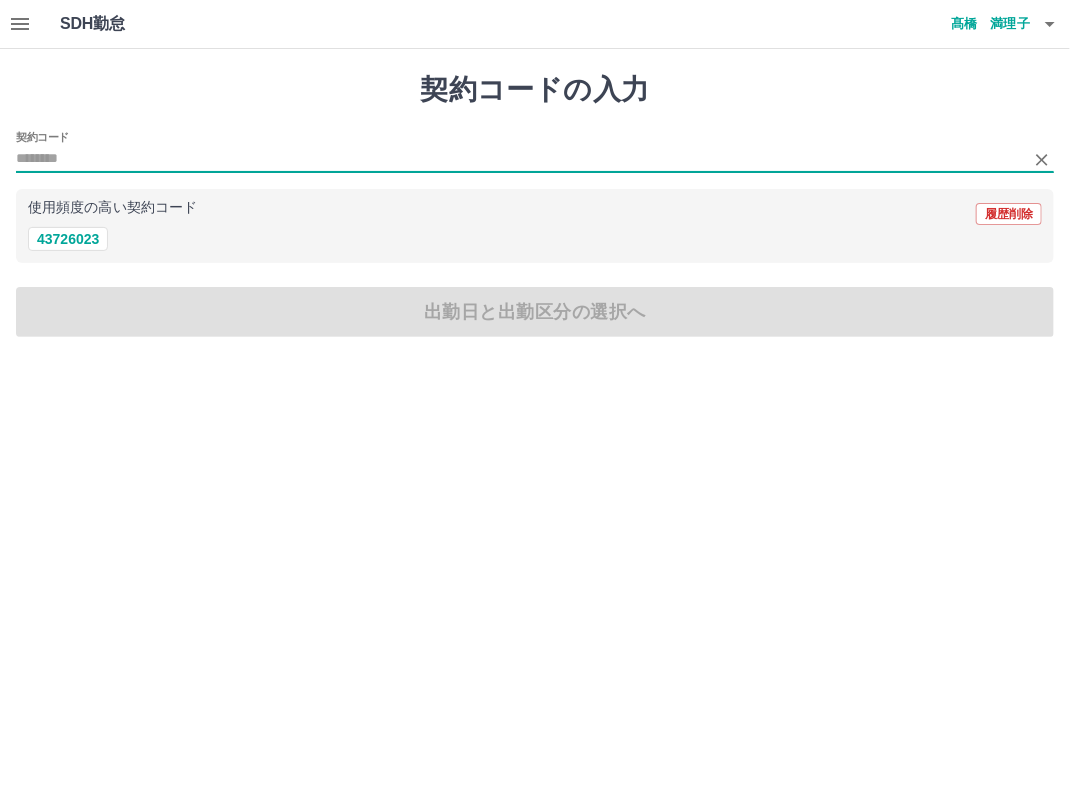 click on "契約コード" at bounding box center [520, 159] 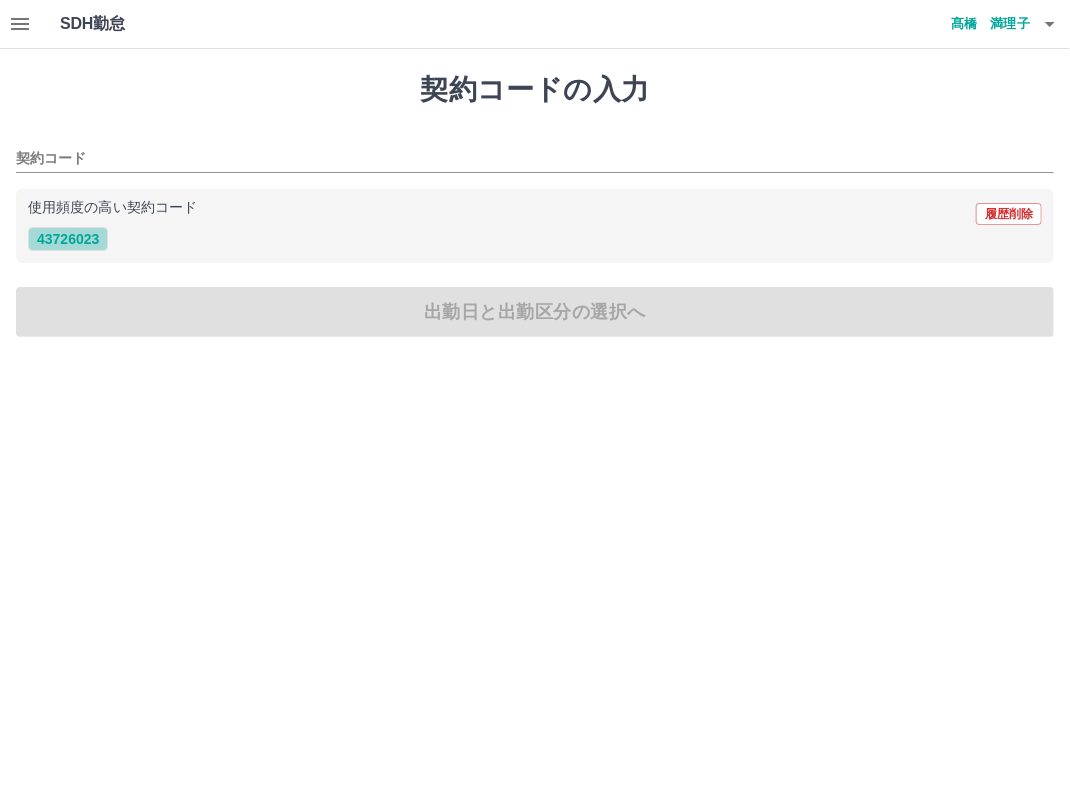 click on "43726023" at bounding box center [68, 239] 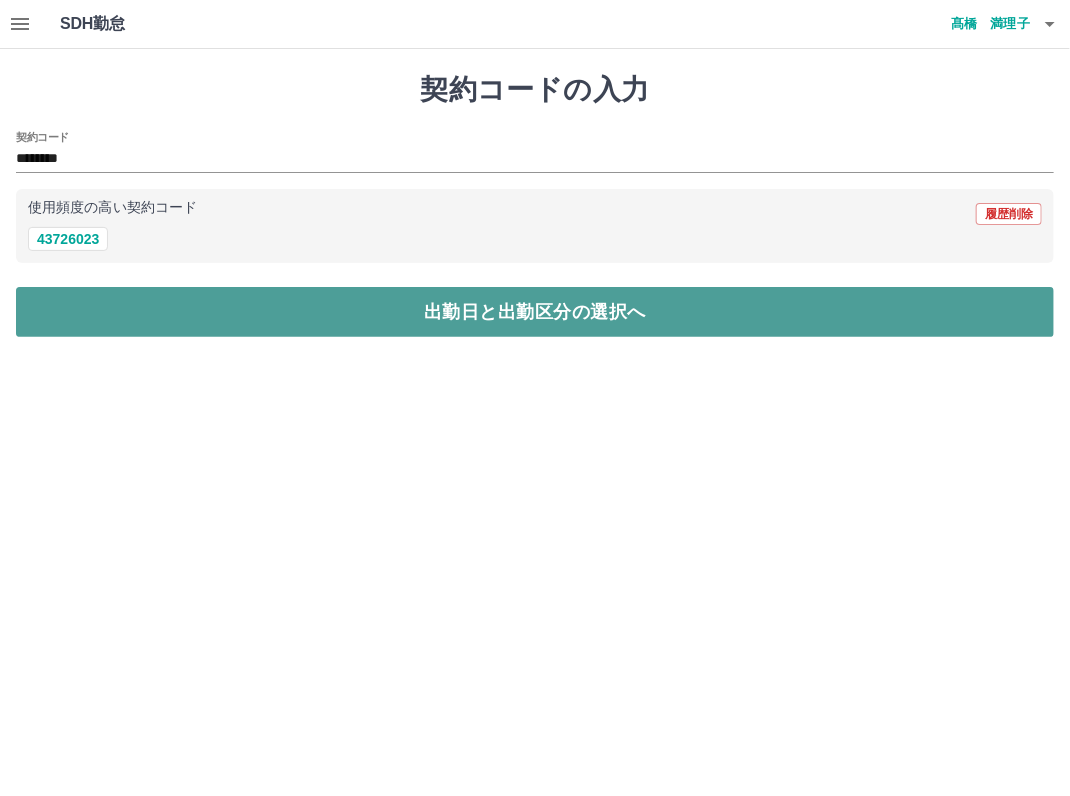 click on "出勤日と出勤区分の選択へ" at bounding box center (535, 312) 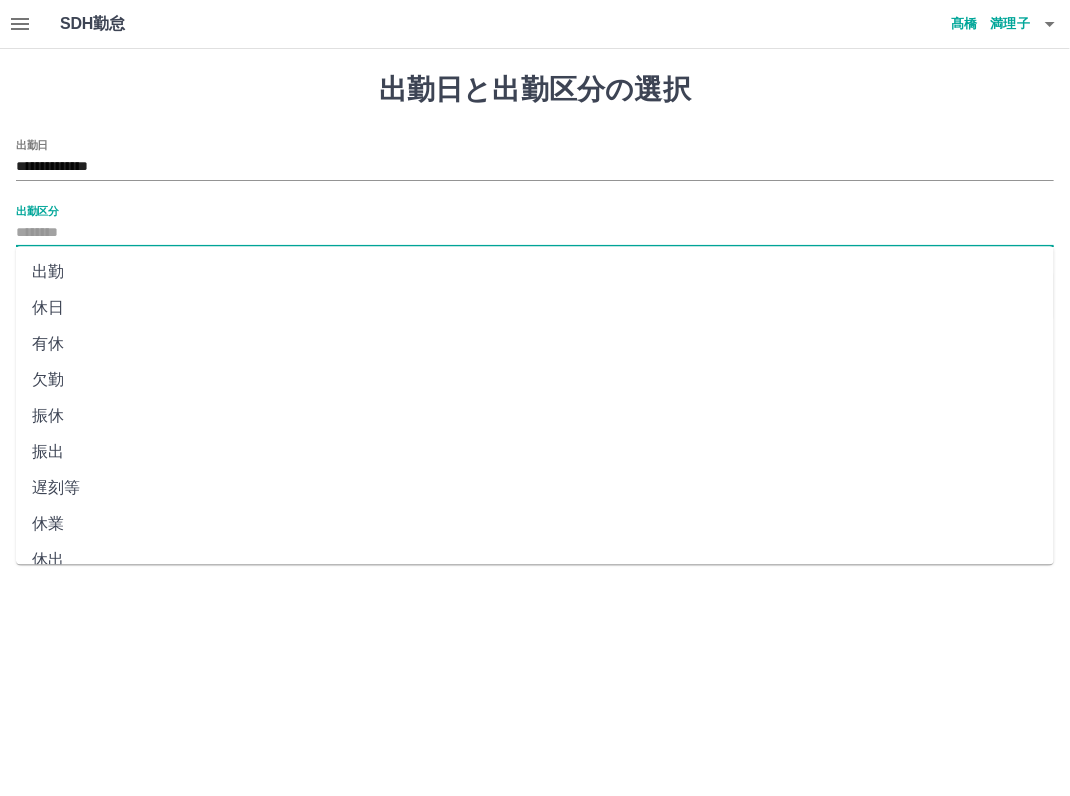 click on "出勤区分" at bounding box center (535, 233) 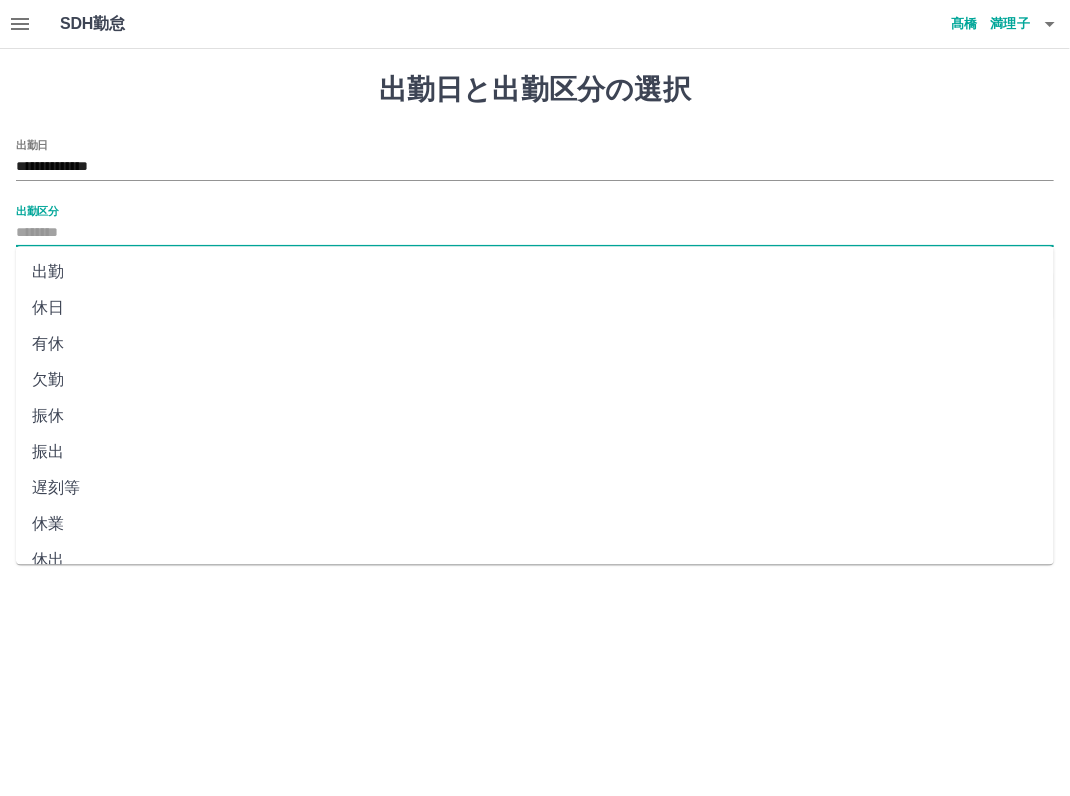click on "出勤" at bounding box center (535, 272) 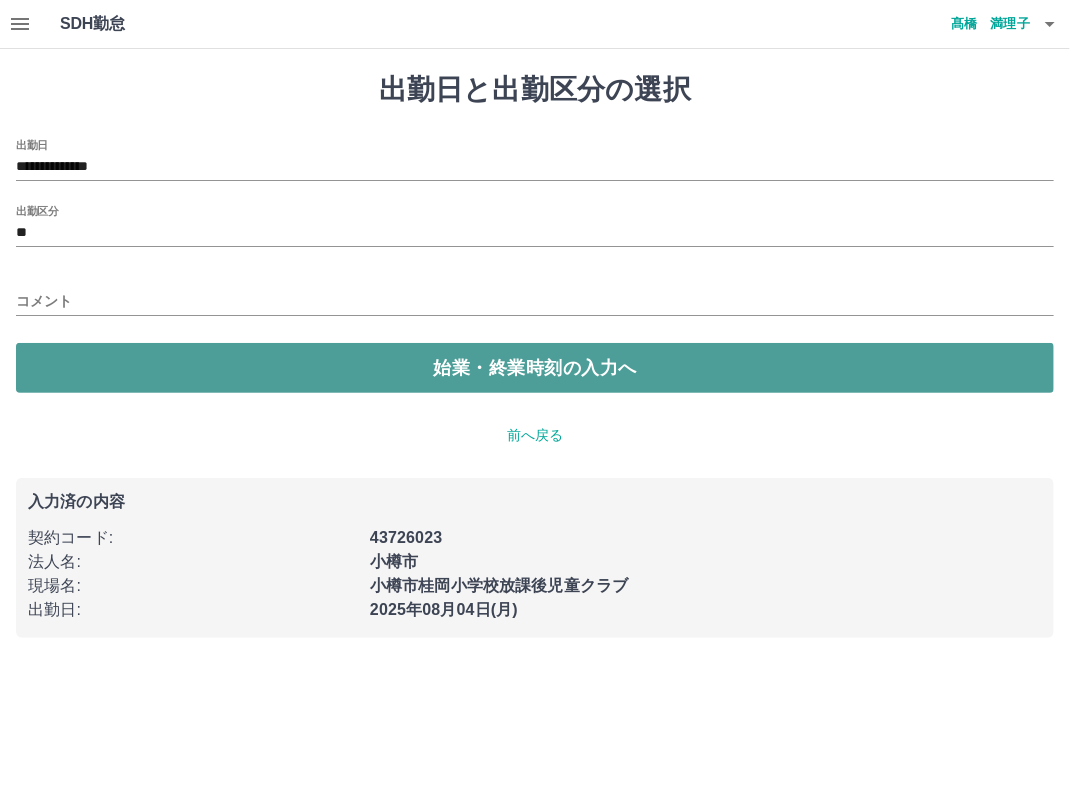 click on "始業・終業時刻の入力へ" at bounding box center [535, 368] 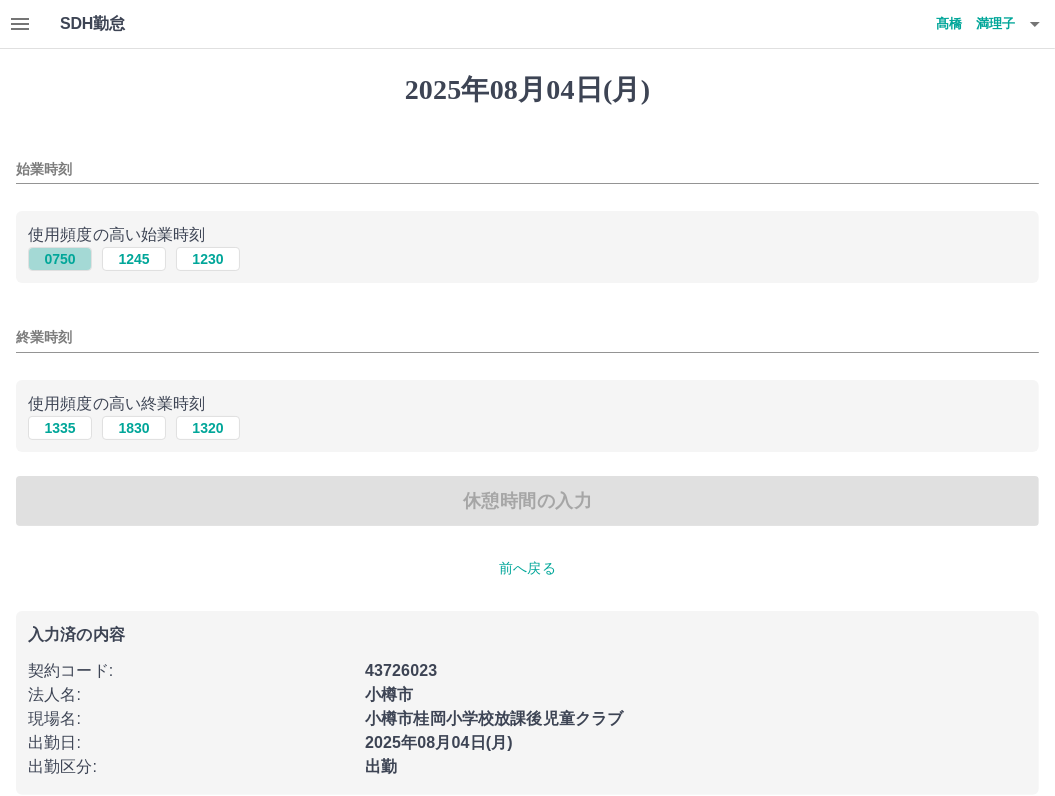 click on "0750" at bounding box center (60, 259) 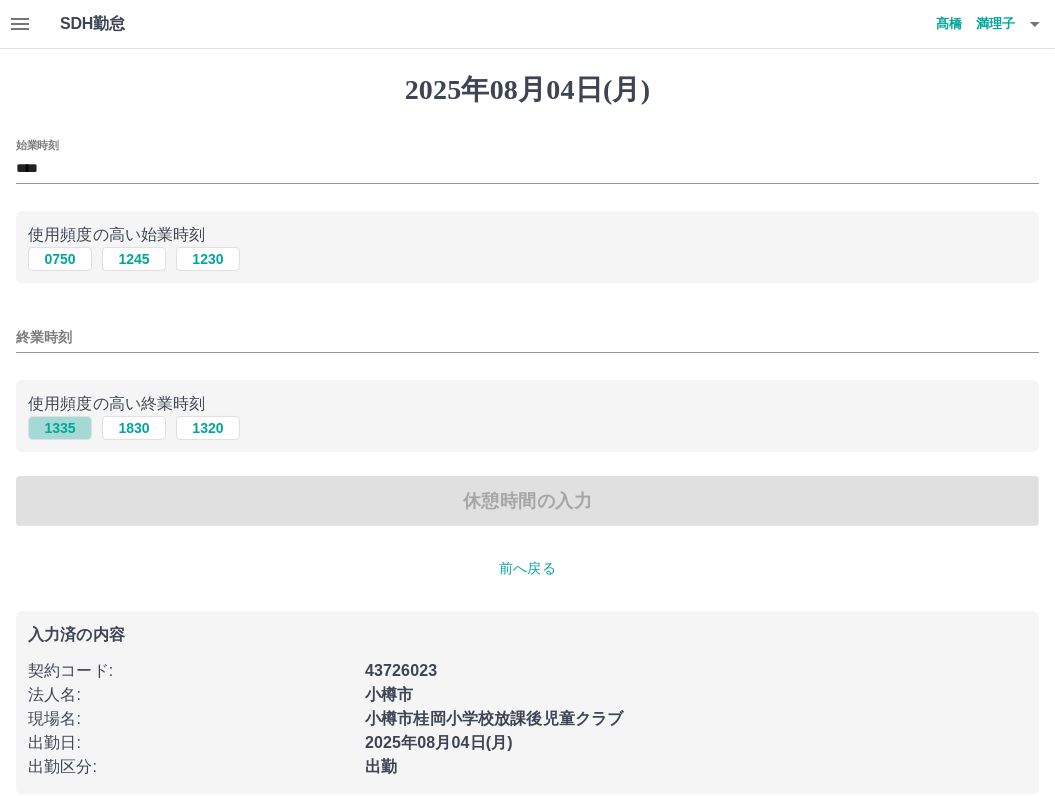 drag, startPoint x: 59, startPoint y: 425, endPoint x: 76, endPoint y: 429, distance: 17.464249 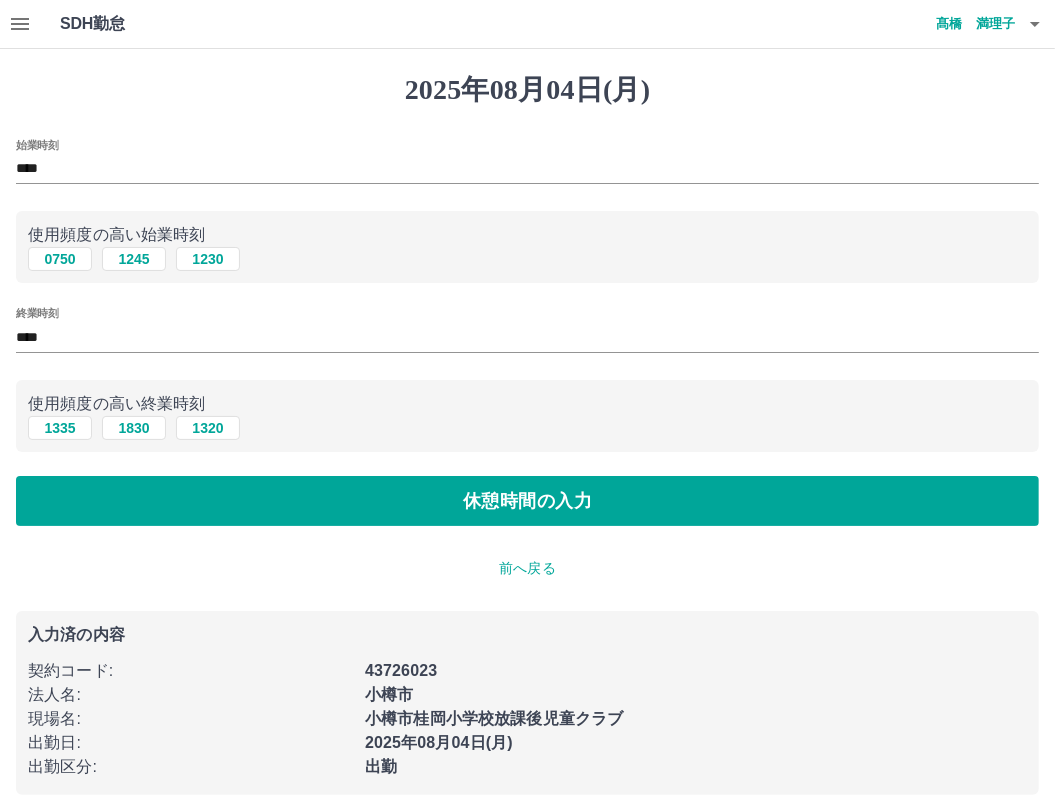click on "休憩時間の入力" at bounding box center (527, 501) 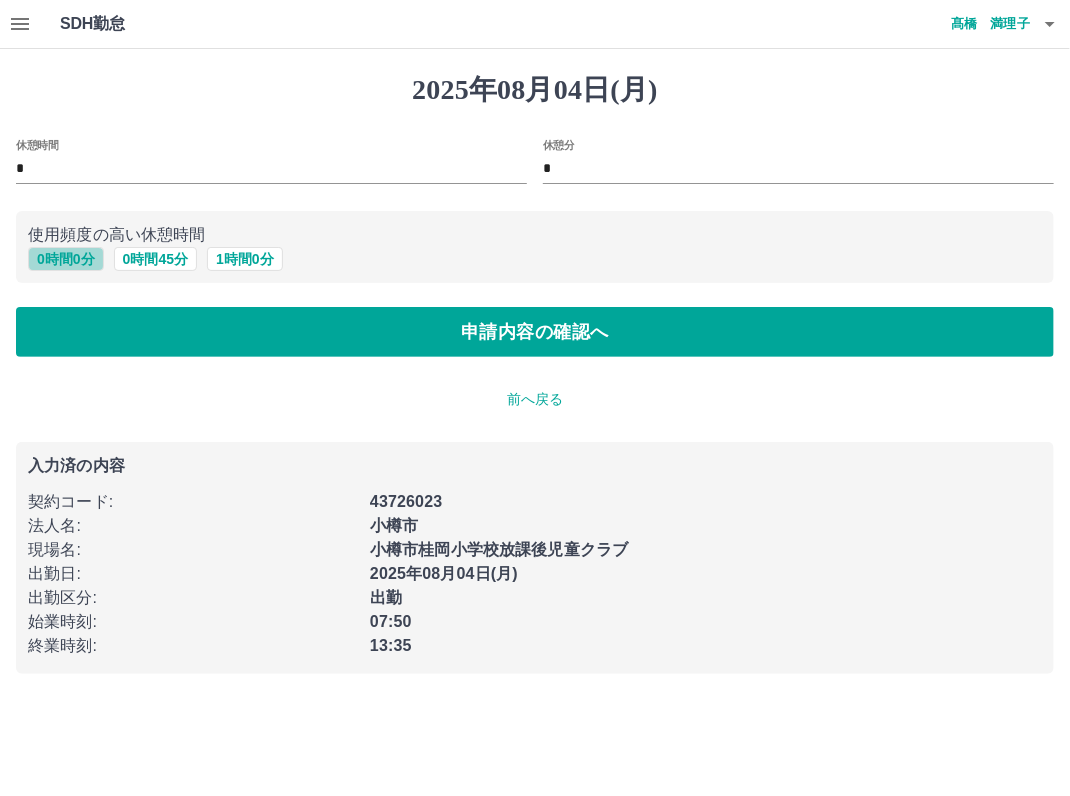 click on "0 時間 0 分" at bounding box center (66, 259) 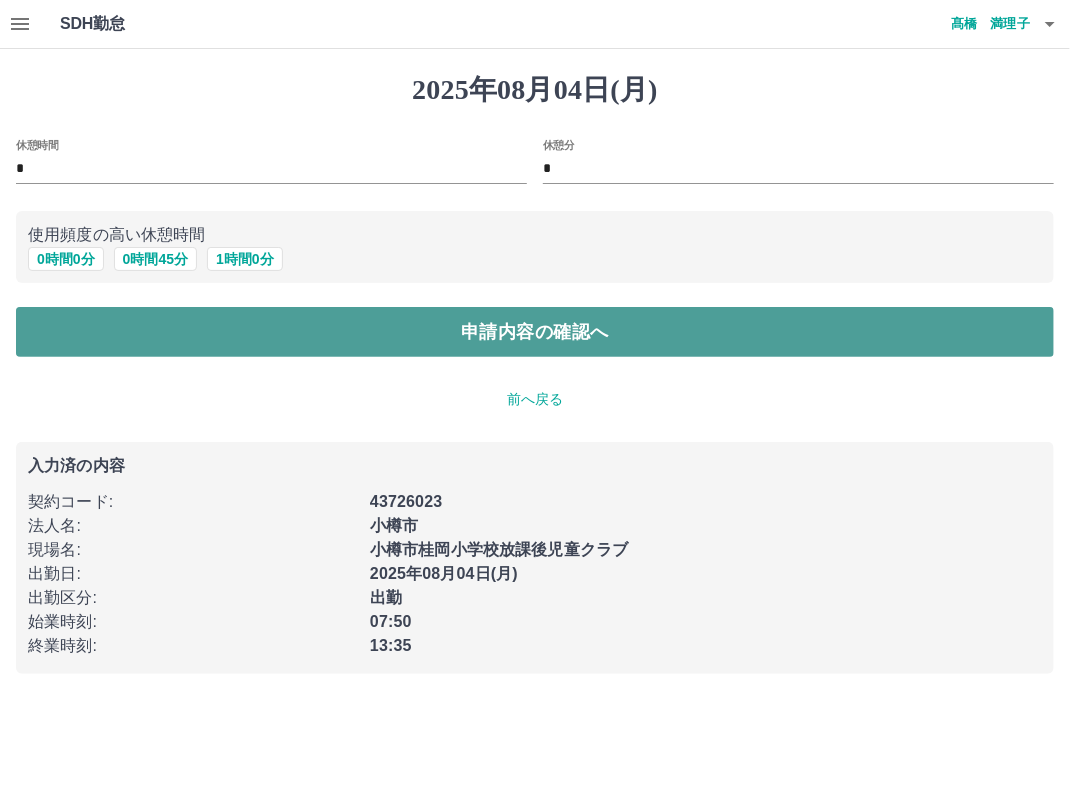click on "申請内容の確認へ" at bounding box center [535, 332] 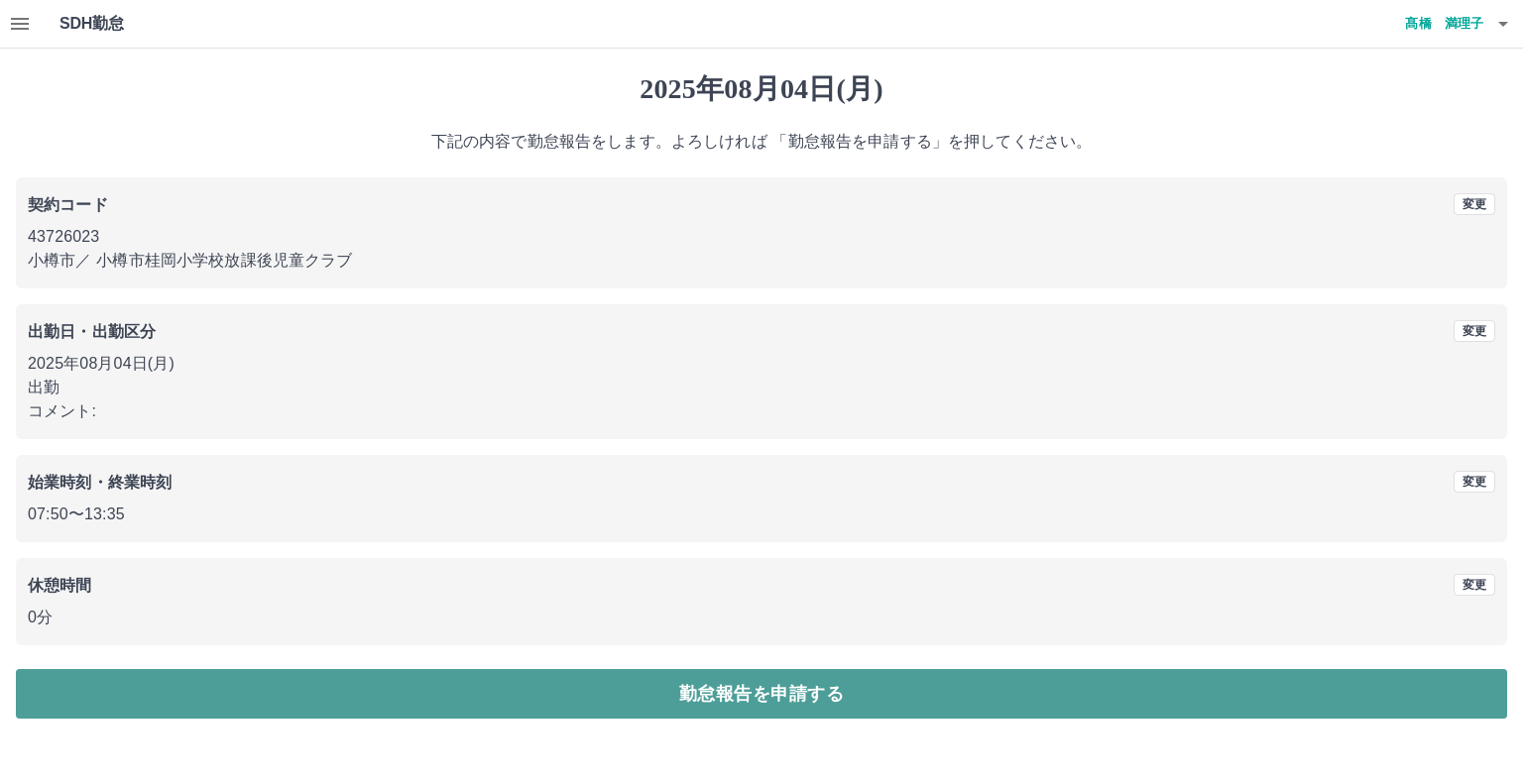click on "勤怠報告を申請する" at bounding box center [762, 694] 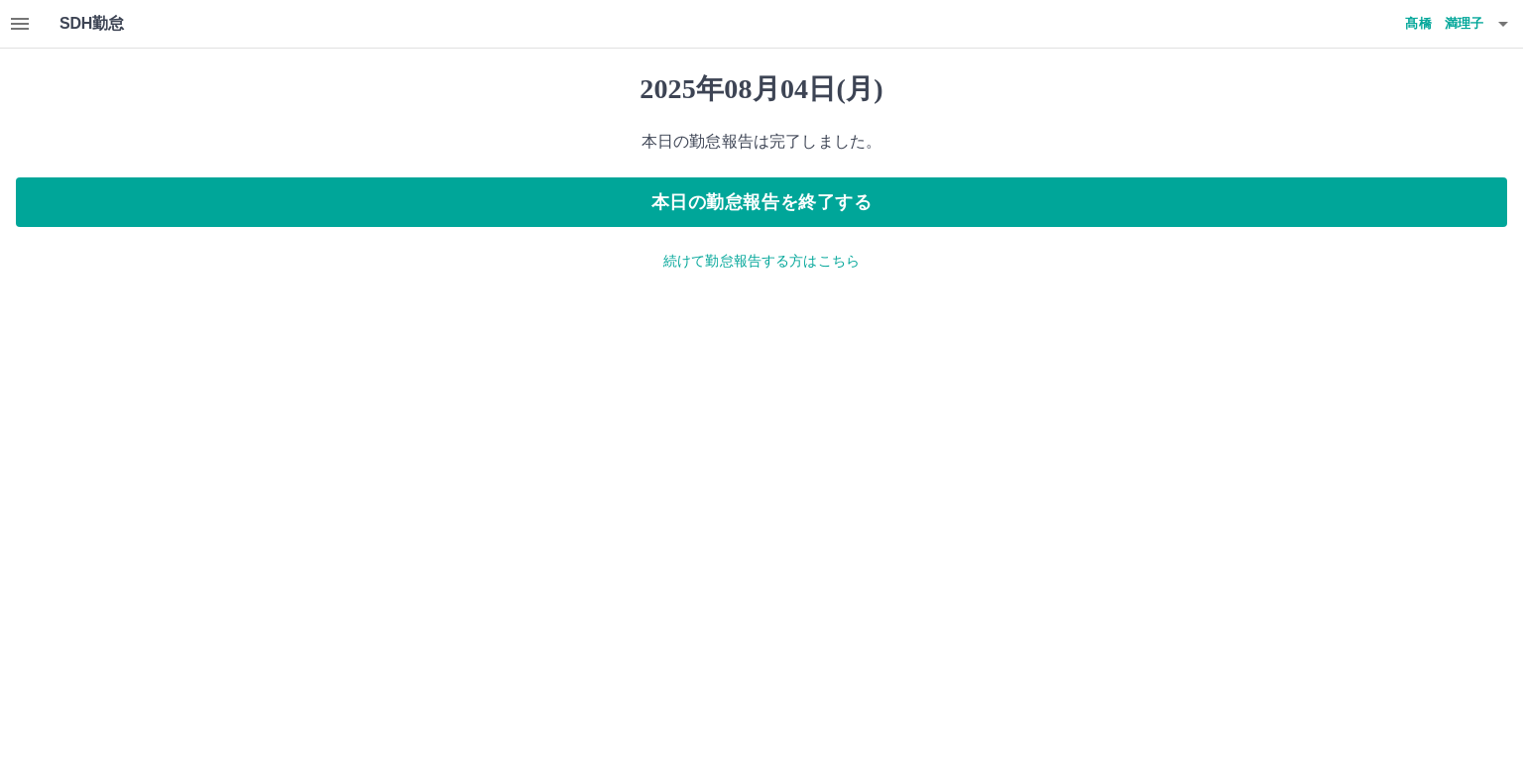 click 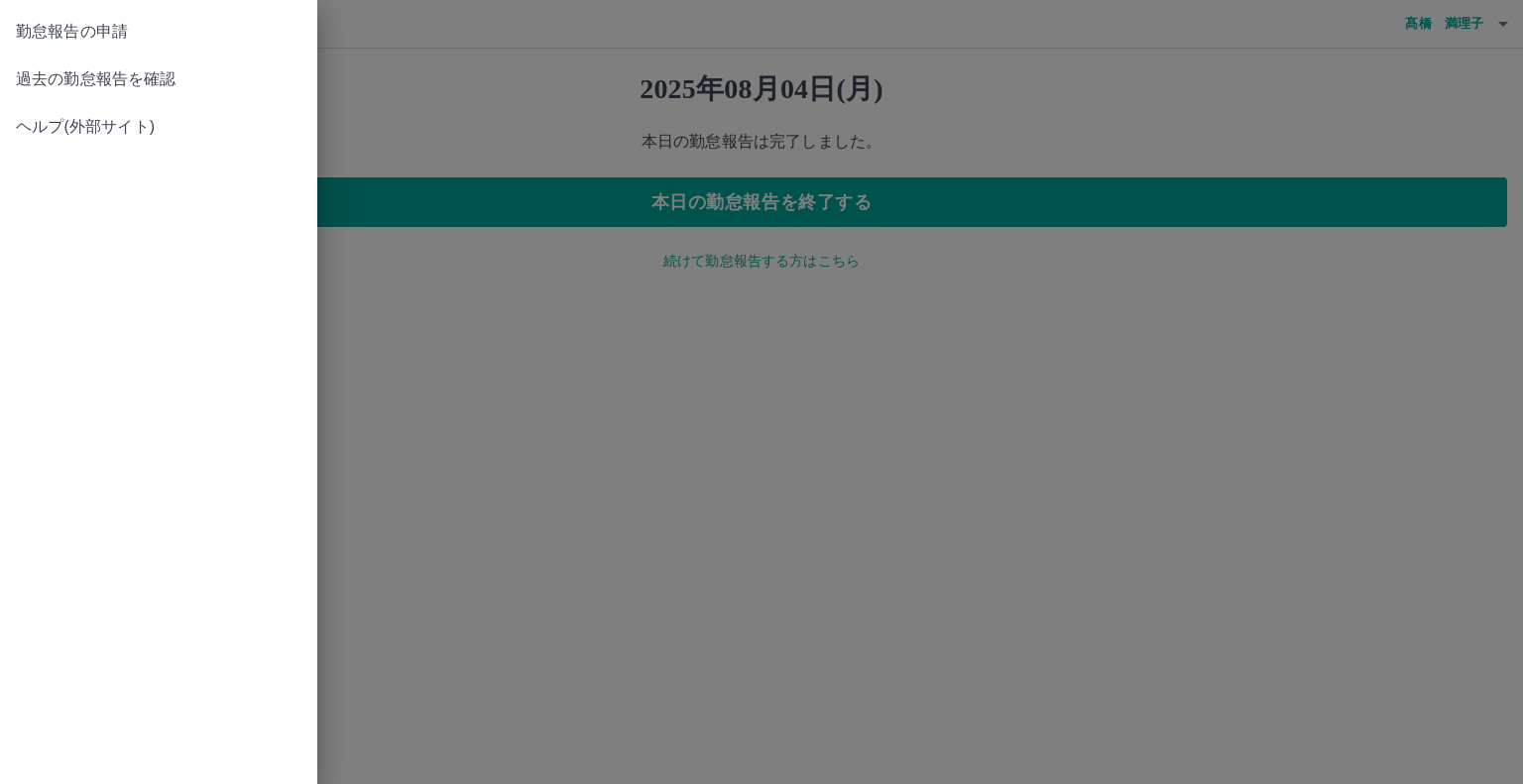 click on "過去の勤怠報告を確認" at bounding box center (159, 79) 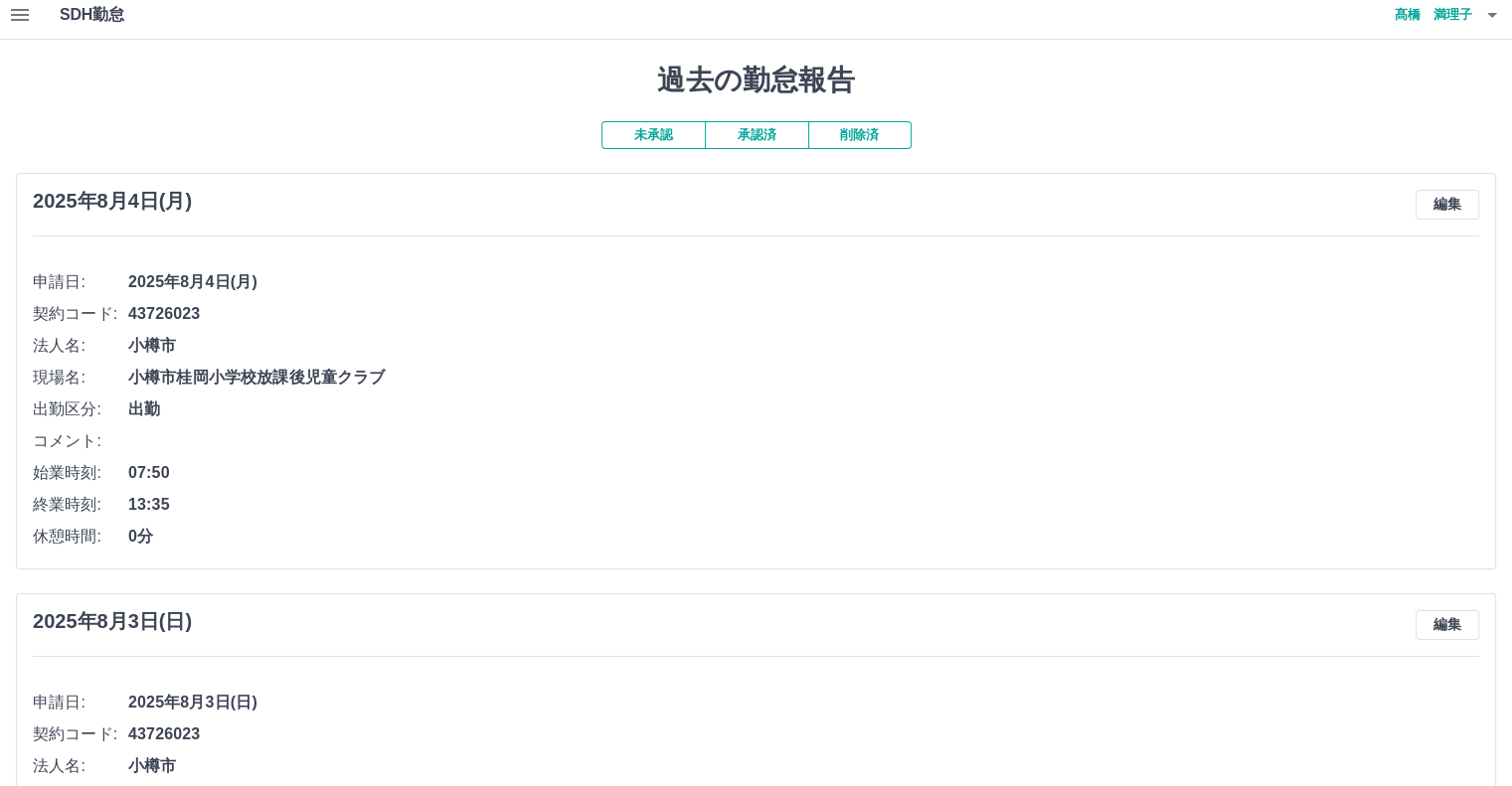 scroll, scrollTop: 0, scrollLeft: 0, axis: both 